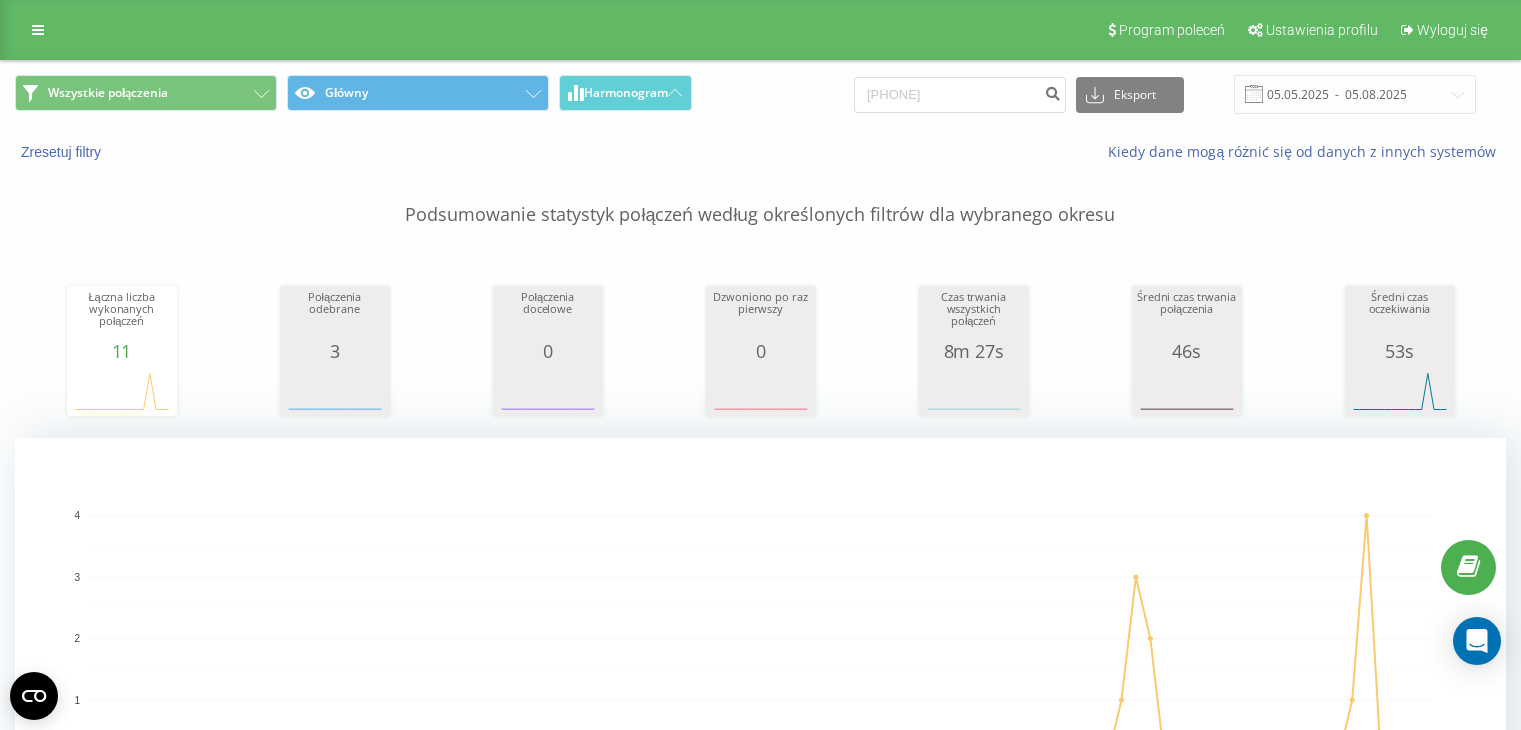 click on "Wszystkie połączenia Główny Harmonogram [PHONE] Eksport .csv .xls .xlsx [DATE]  -  [DATE]" at bounding box center [760, 94] 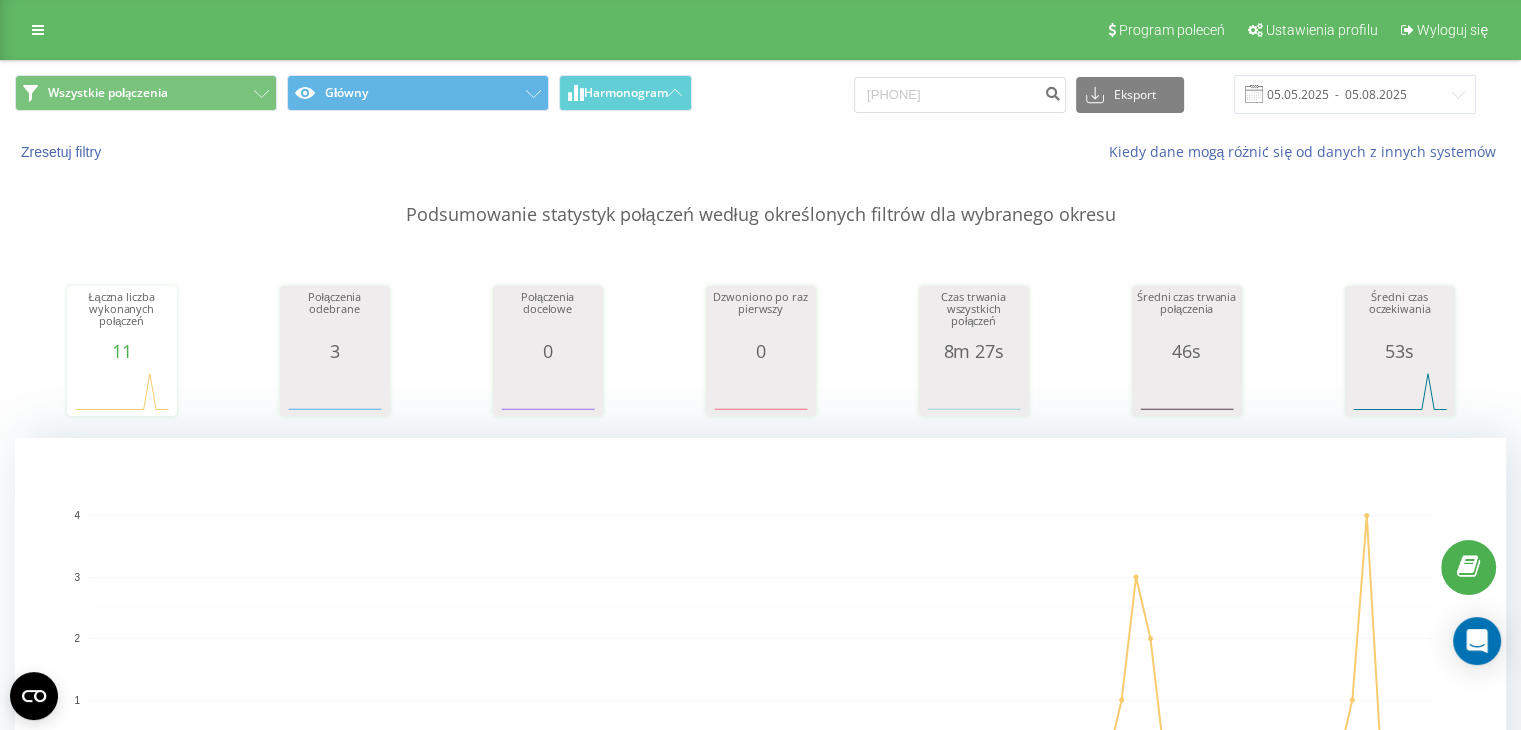 scroll, scrollTop: 0, scrollLeft: 0, axis: both 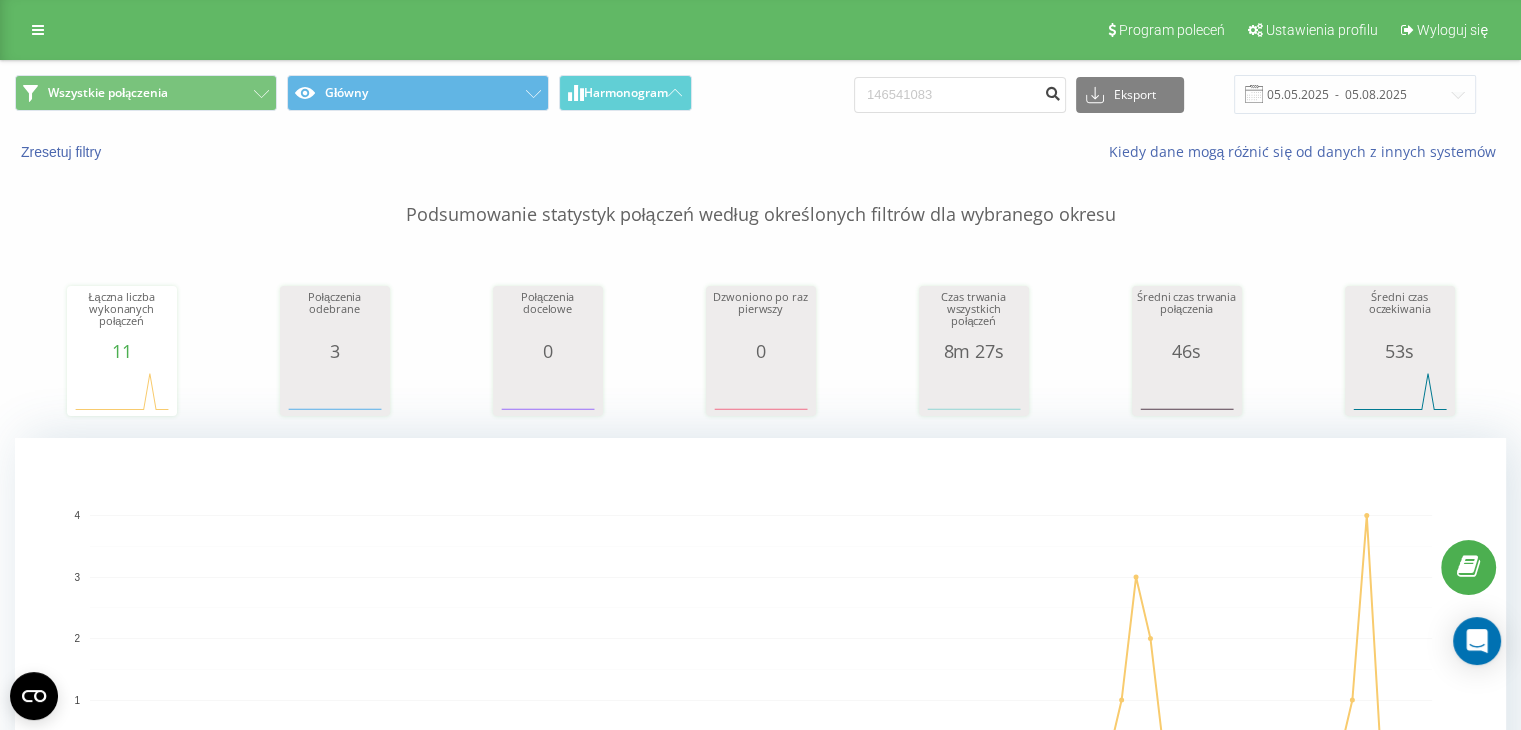 type on "146541083" 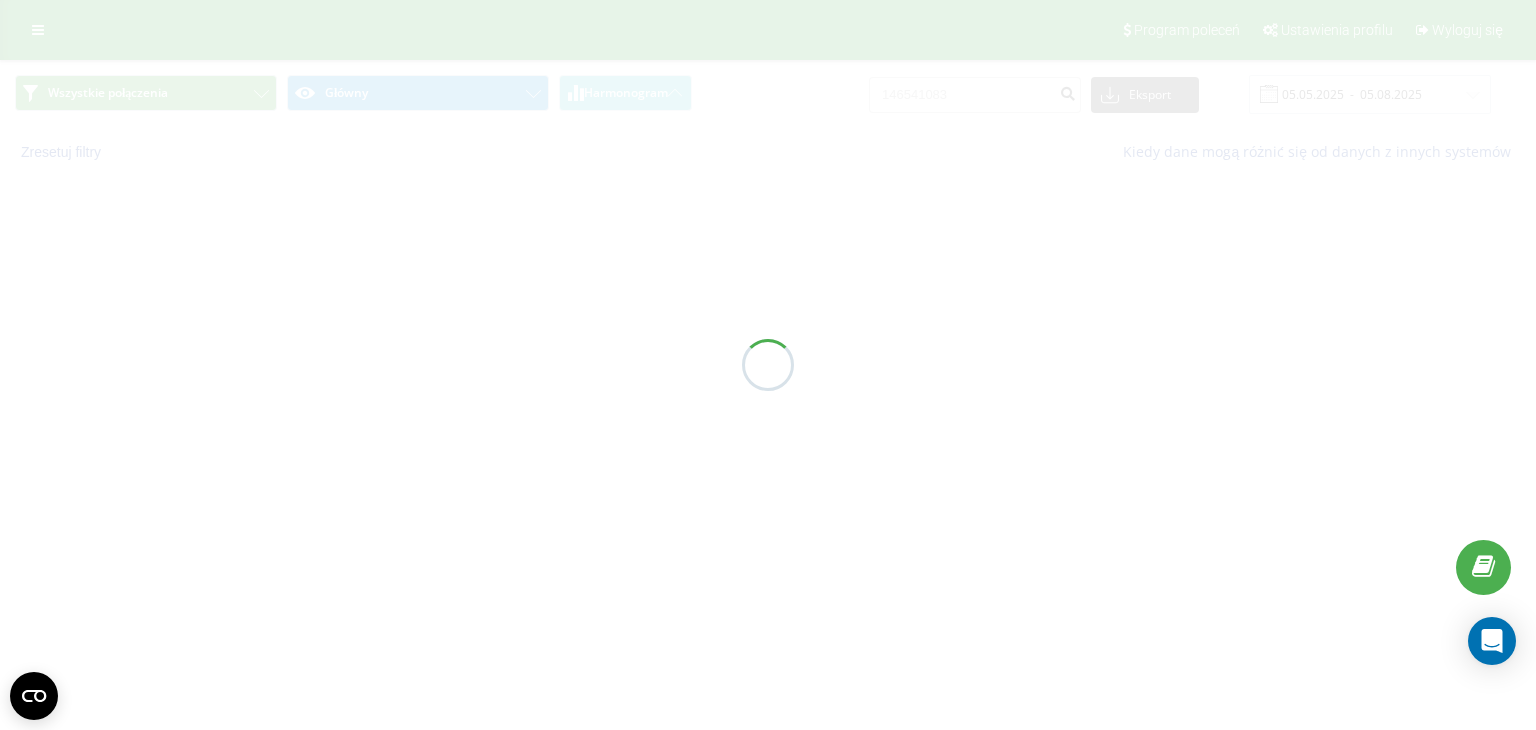 scroll, scrollTop: 0, scrollLeft: 0, axis: both 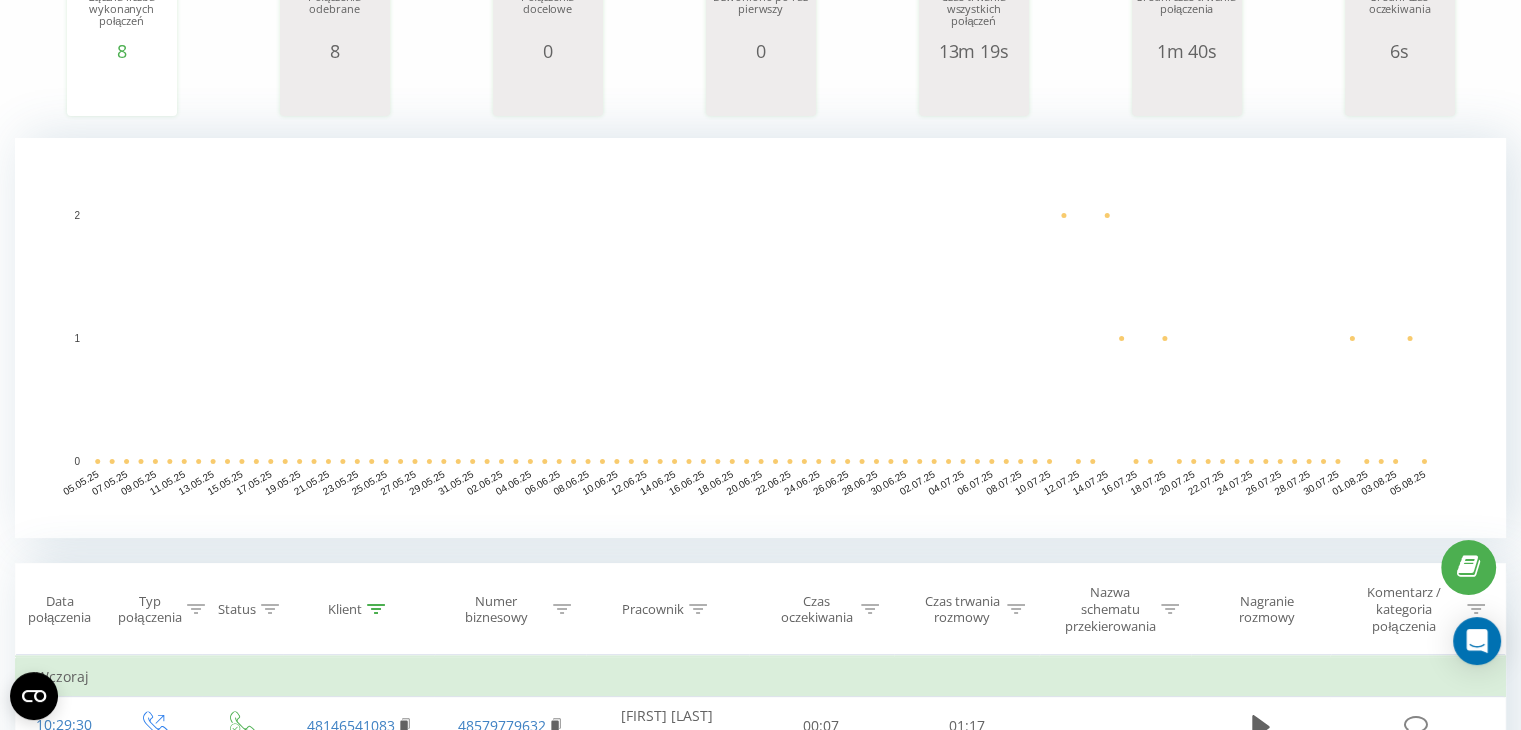 drag, startPoint x: 883, startPoint y: 213, endPoint x: 814, endPoint y: 195, distance: 71.30919 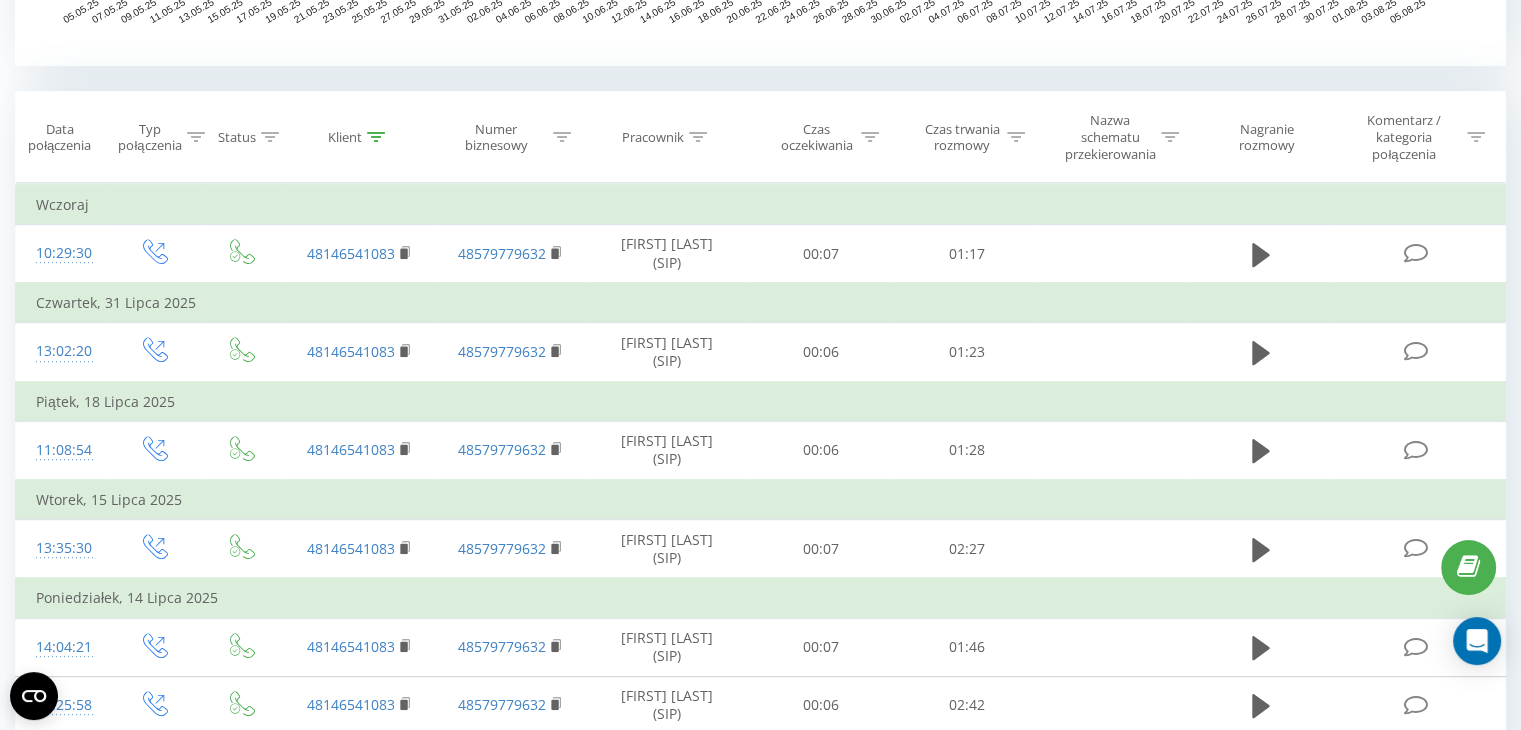 scroll, scrollTop: 700, scrollLeft: 0, axis: vertical 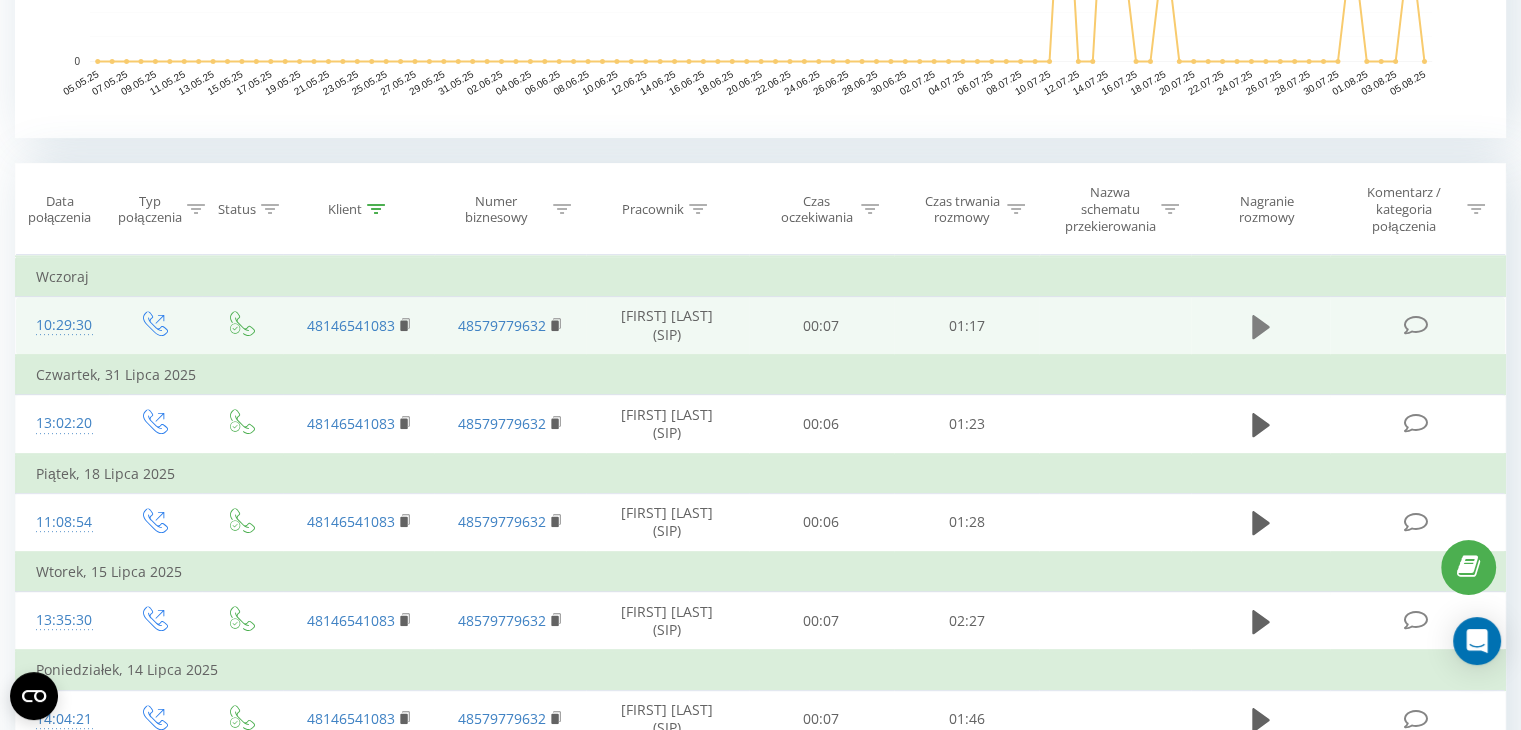 click 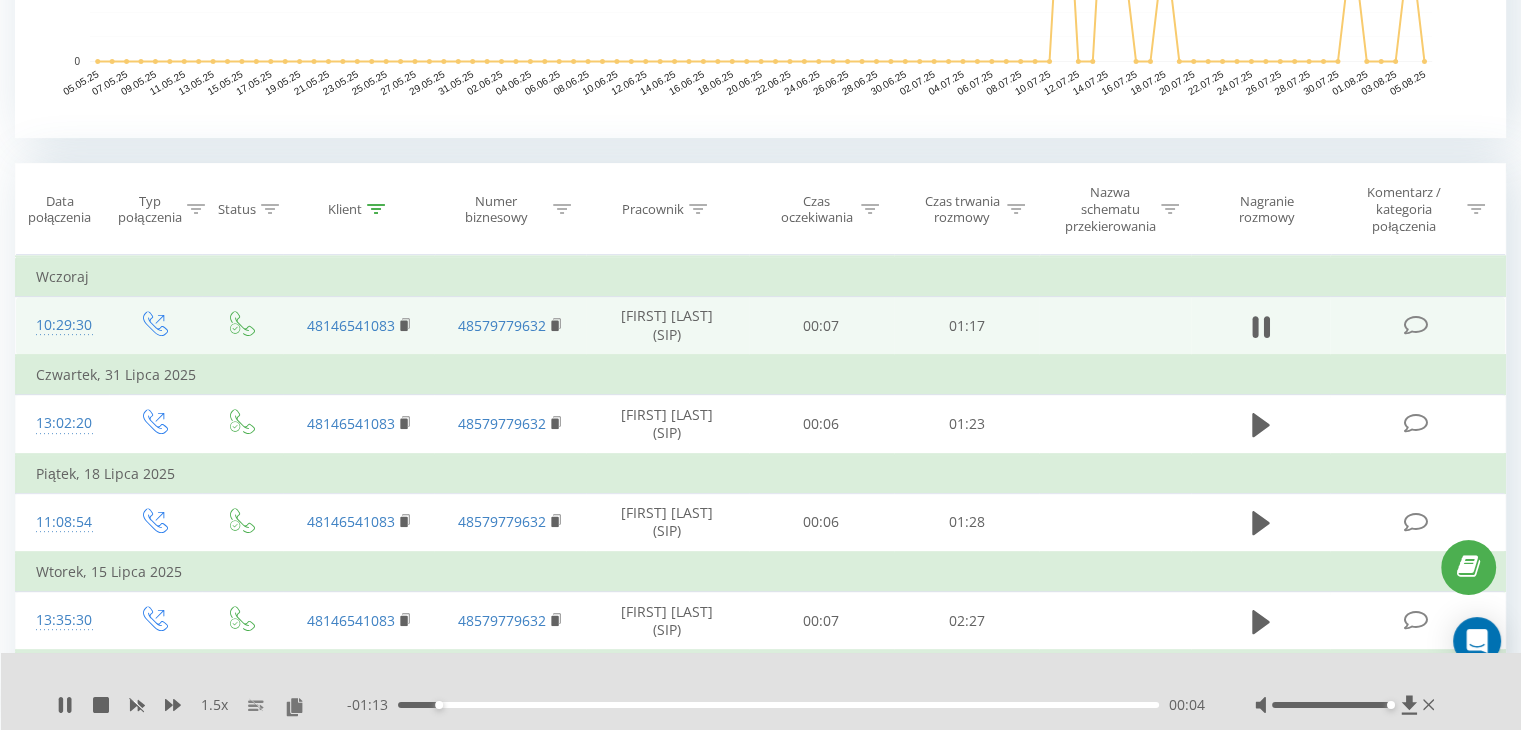 click on "00:04" at bounding box center [778, 705] 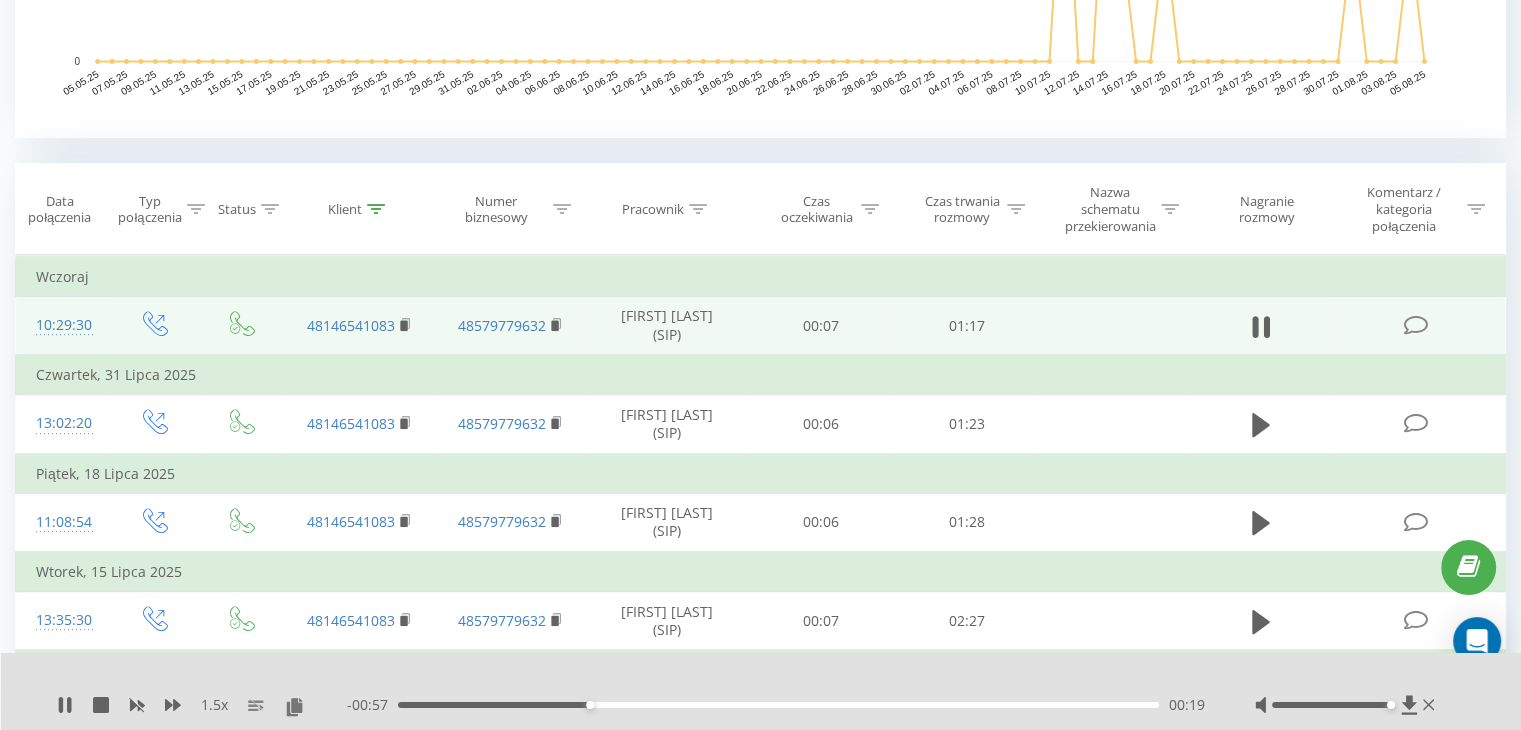 click on "00:19" at bounding box center [778, 705] 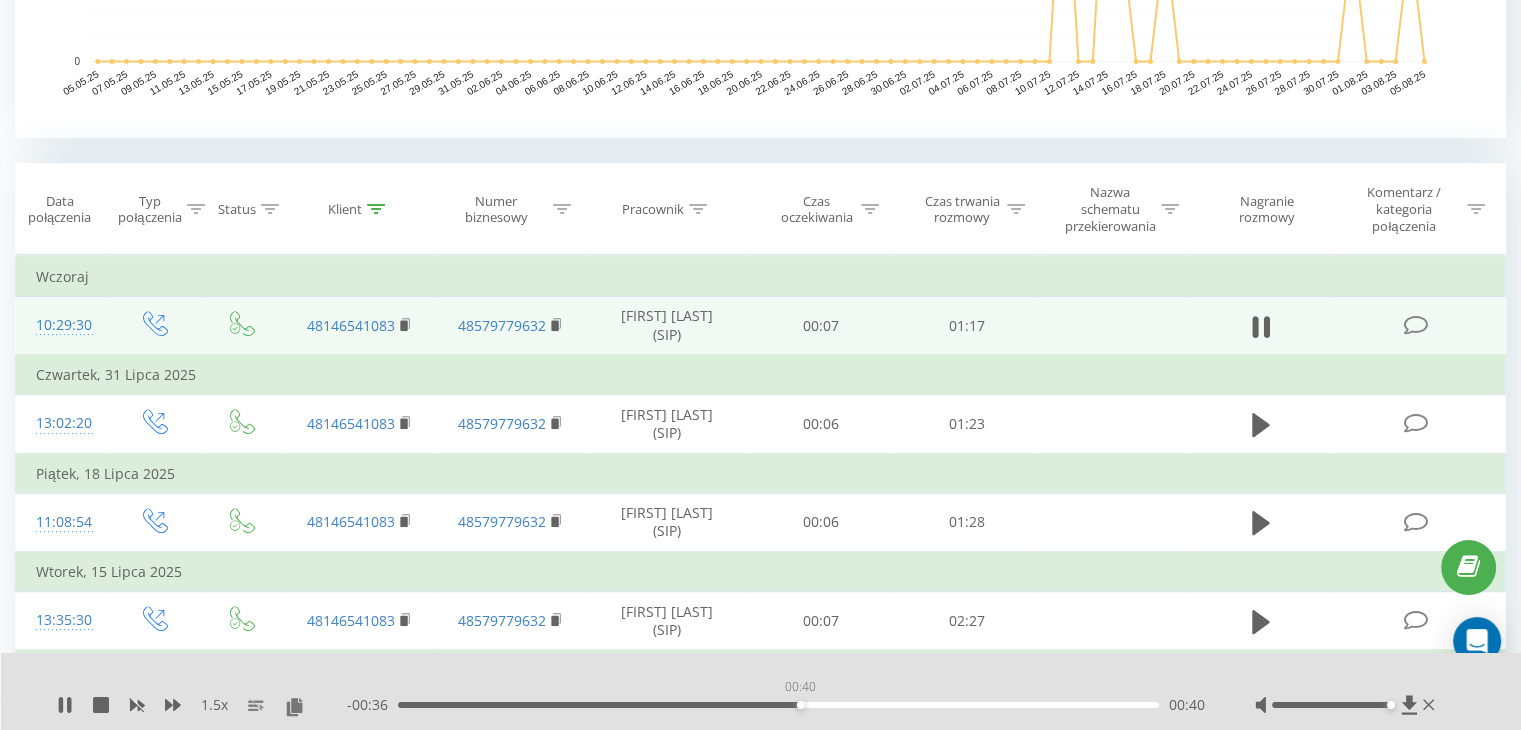 click on "00:40" at bounding box center (778, 705) 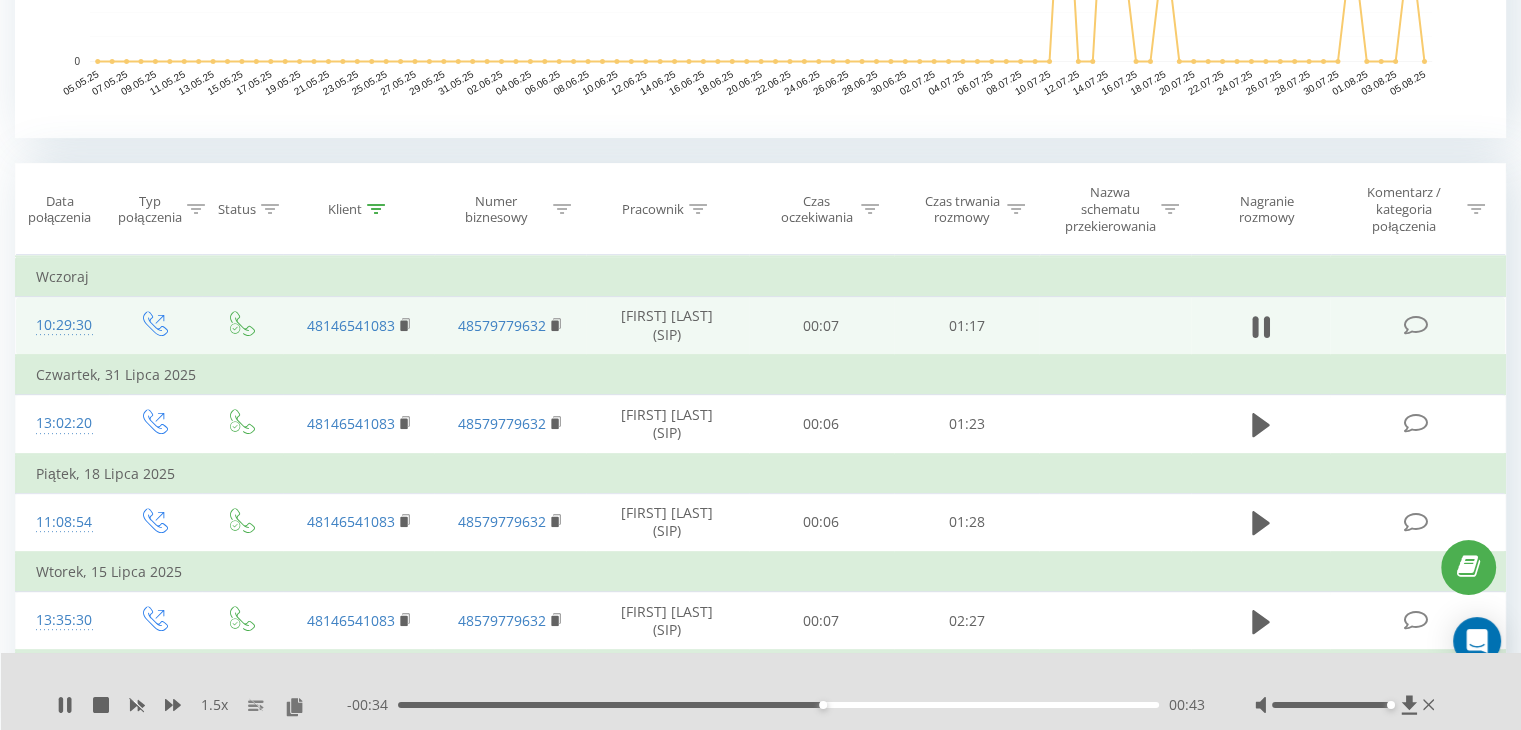 click on "00:43" at bounding box center [778, 705] 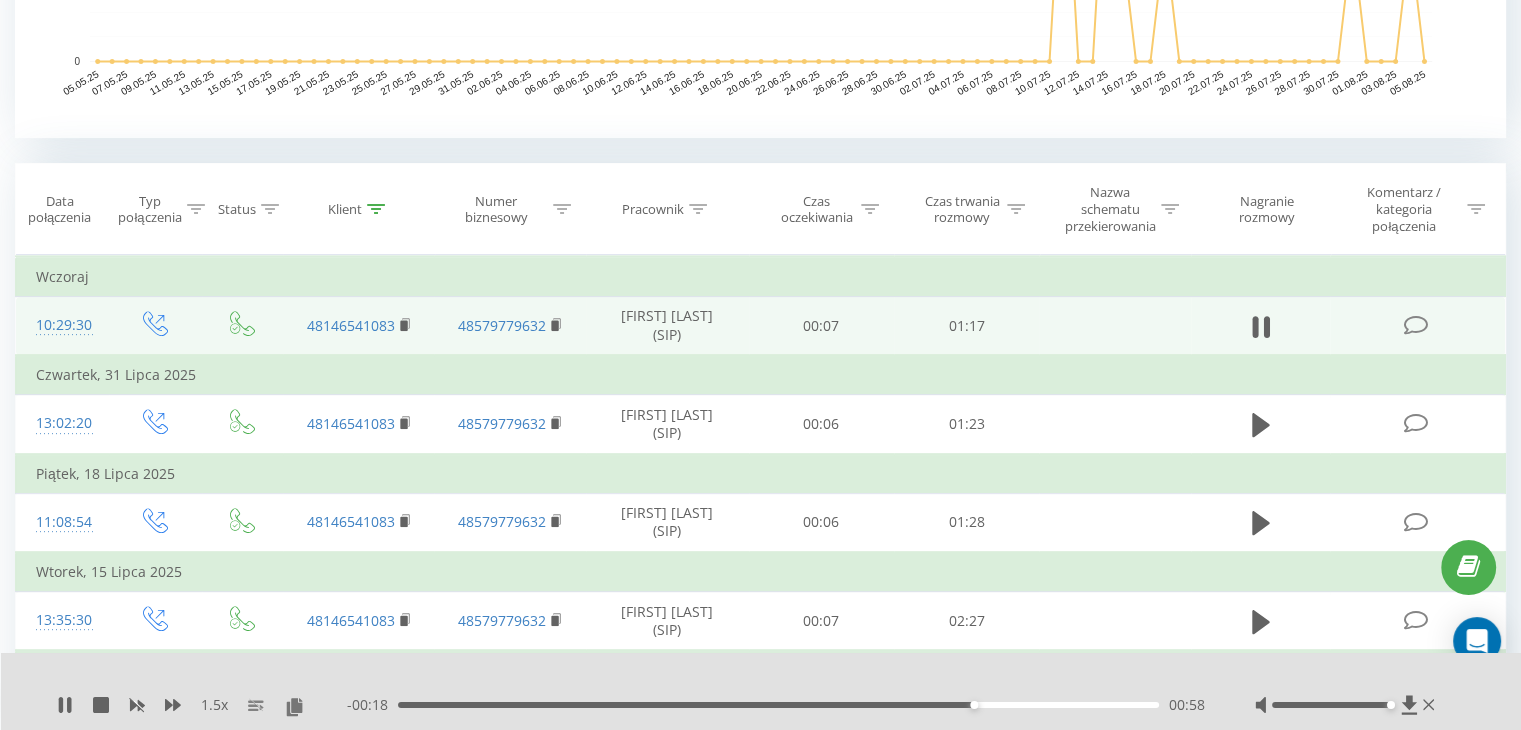 click on "00:58" at bounding box center (778, 705) 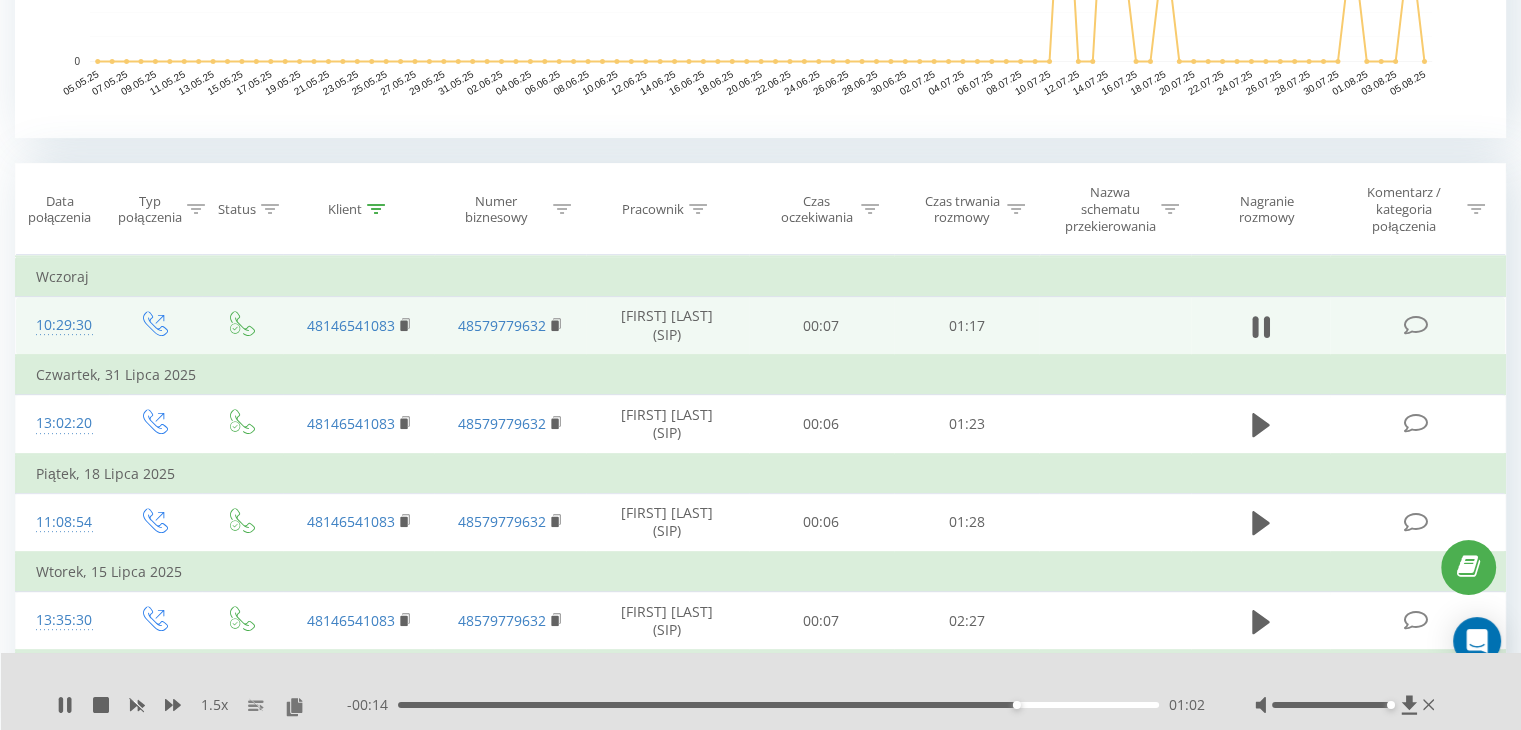 click on "01:02" at bounding box center [778, 705] 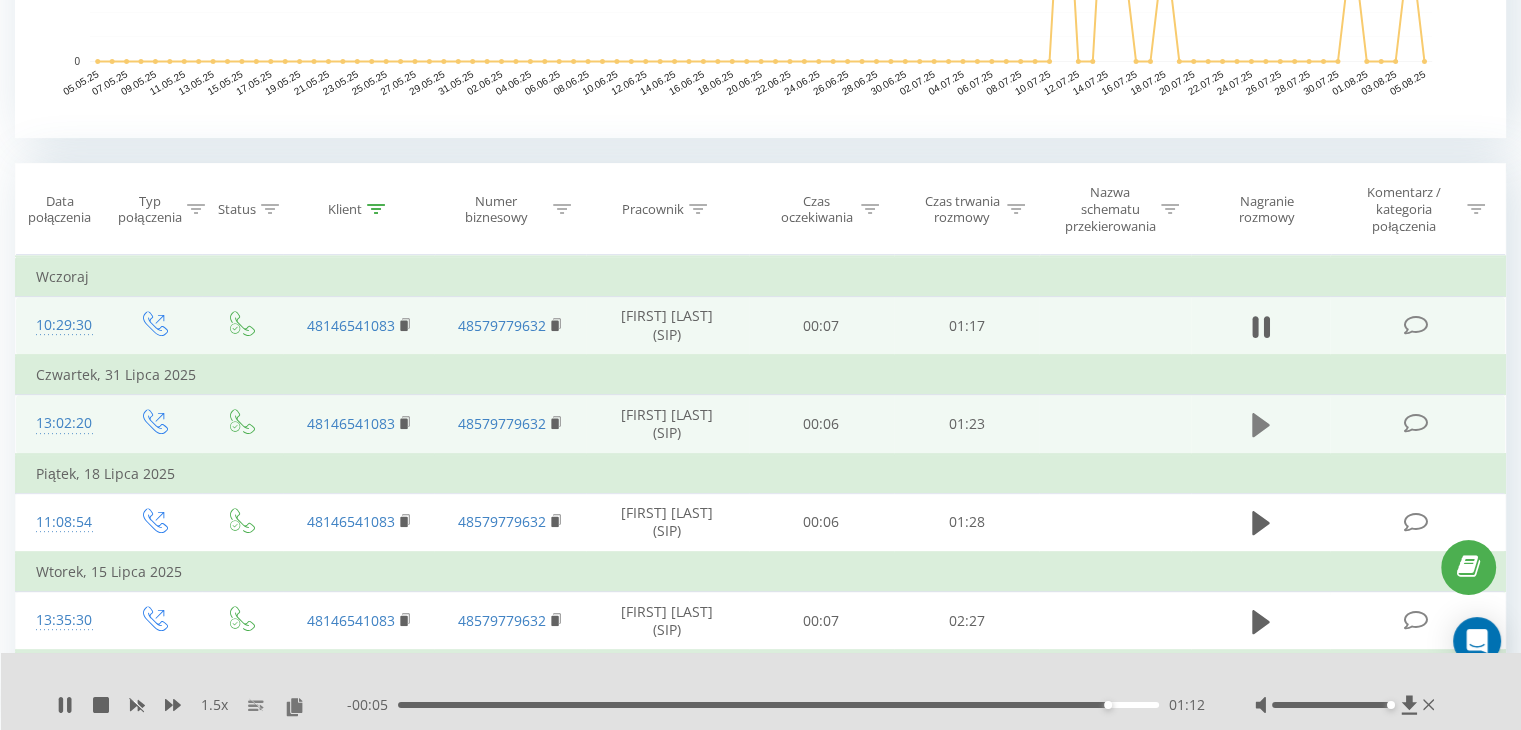 click 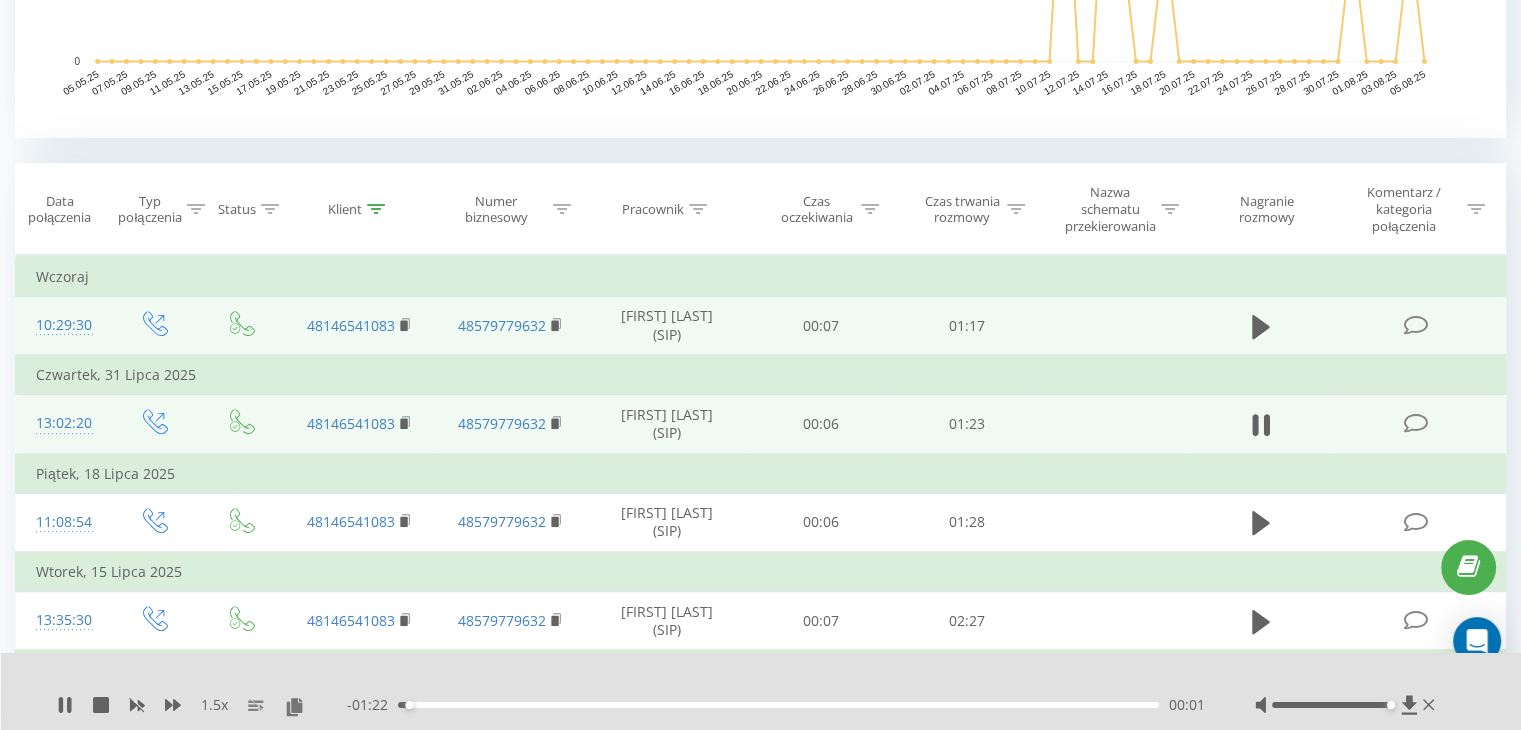 click on "- 01:22 00:01   00:01" at bounding box center [776, 705] 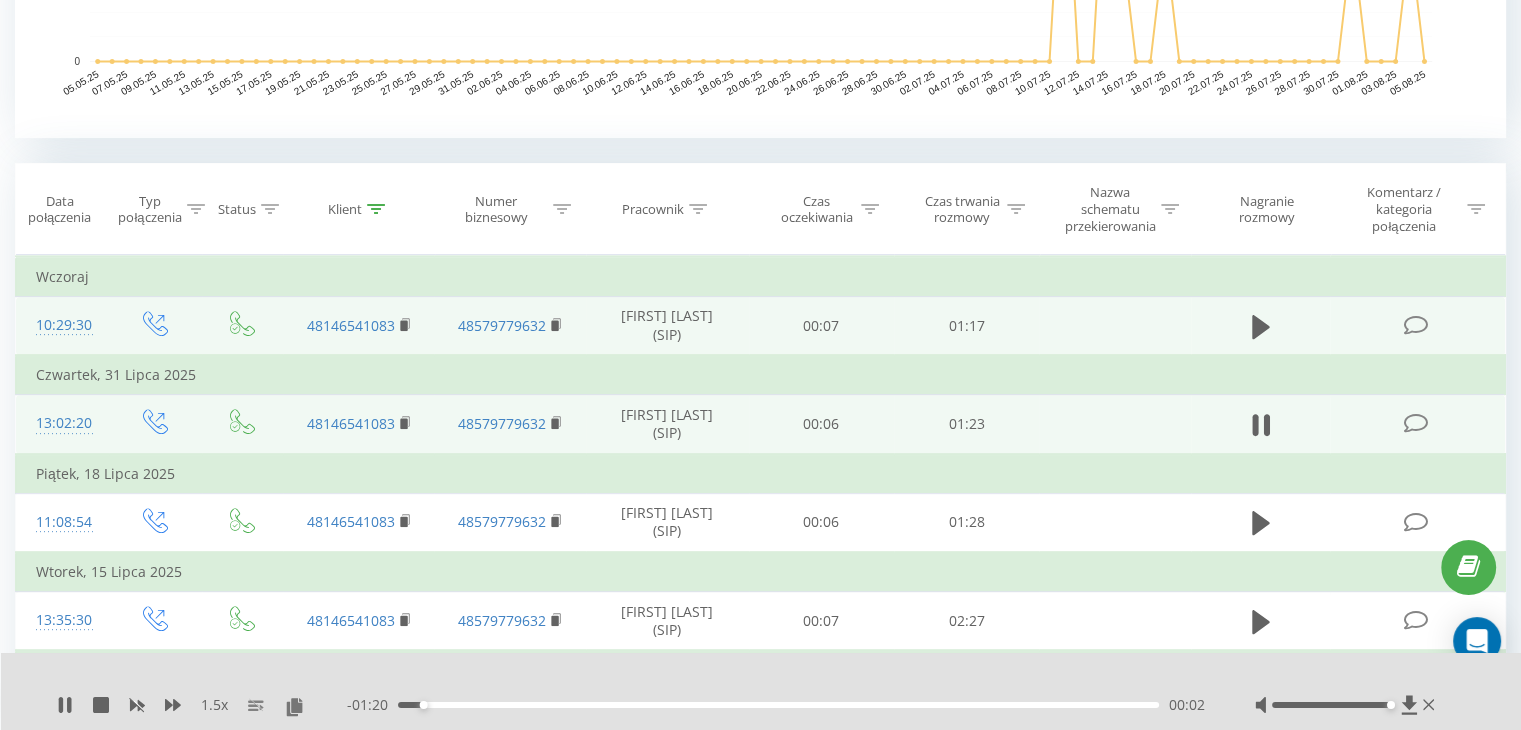 click on "00:02" at bounding box center [778, 705] 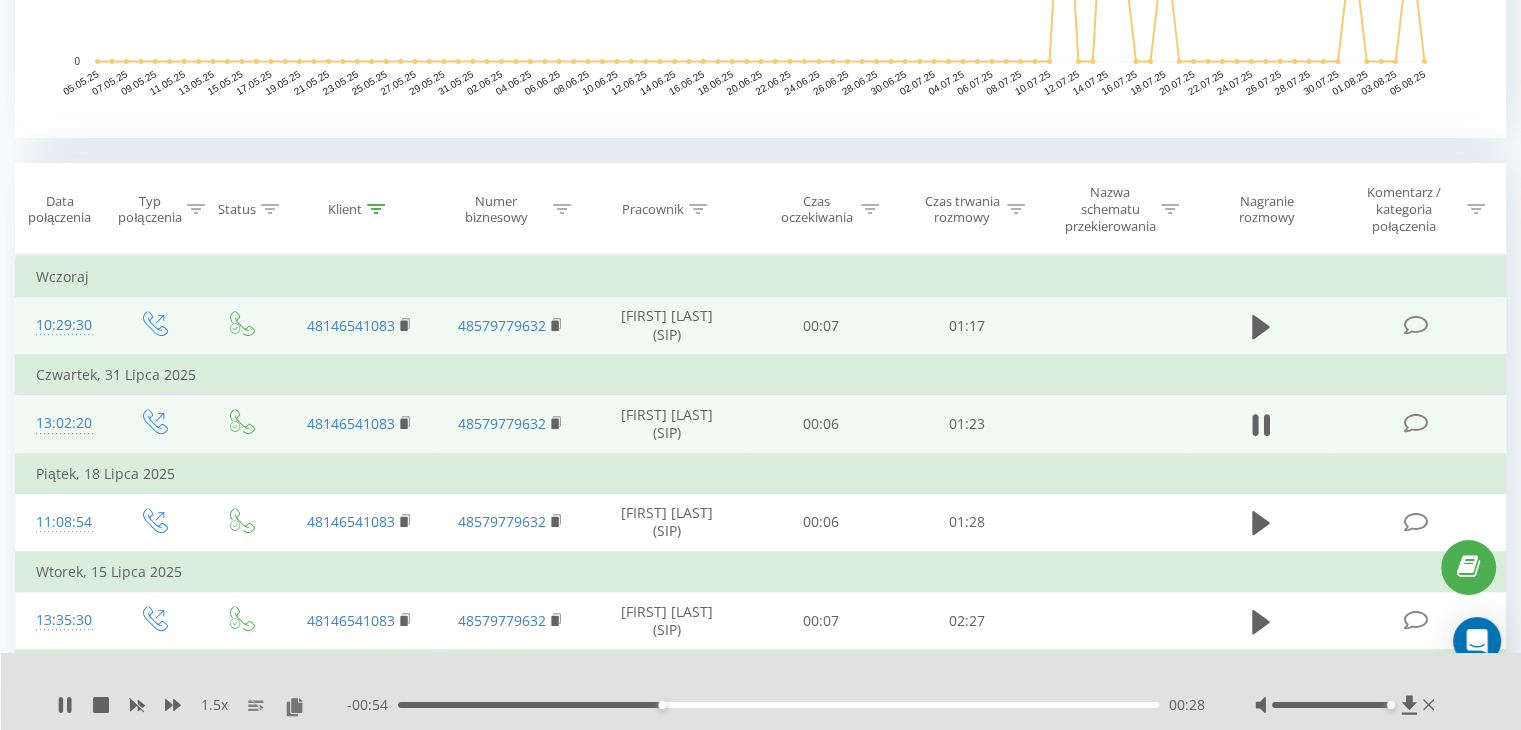 click on "00:28" at bounding box center [778, 705] 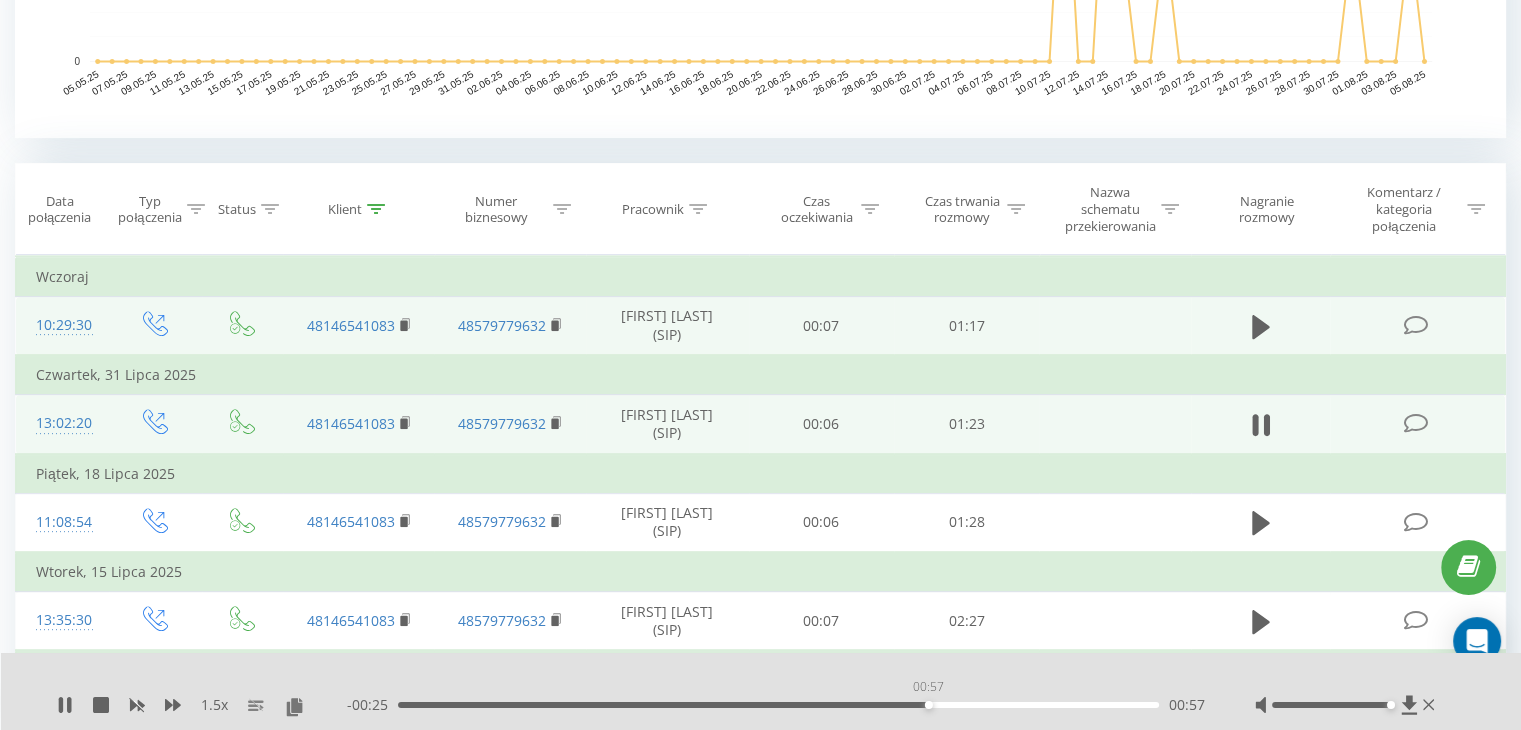 click on "00:57" at bounding box center (778, 705) 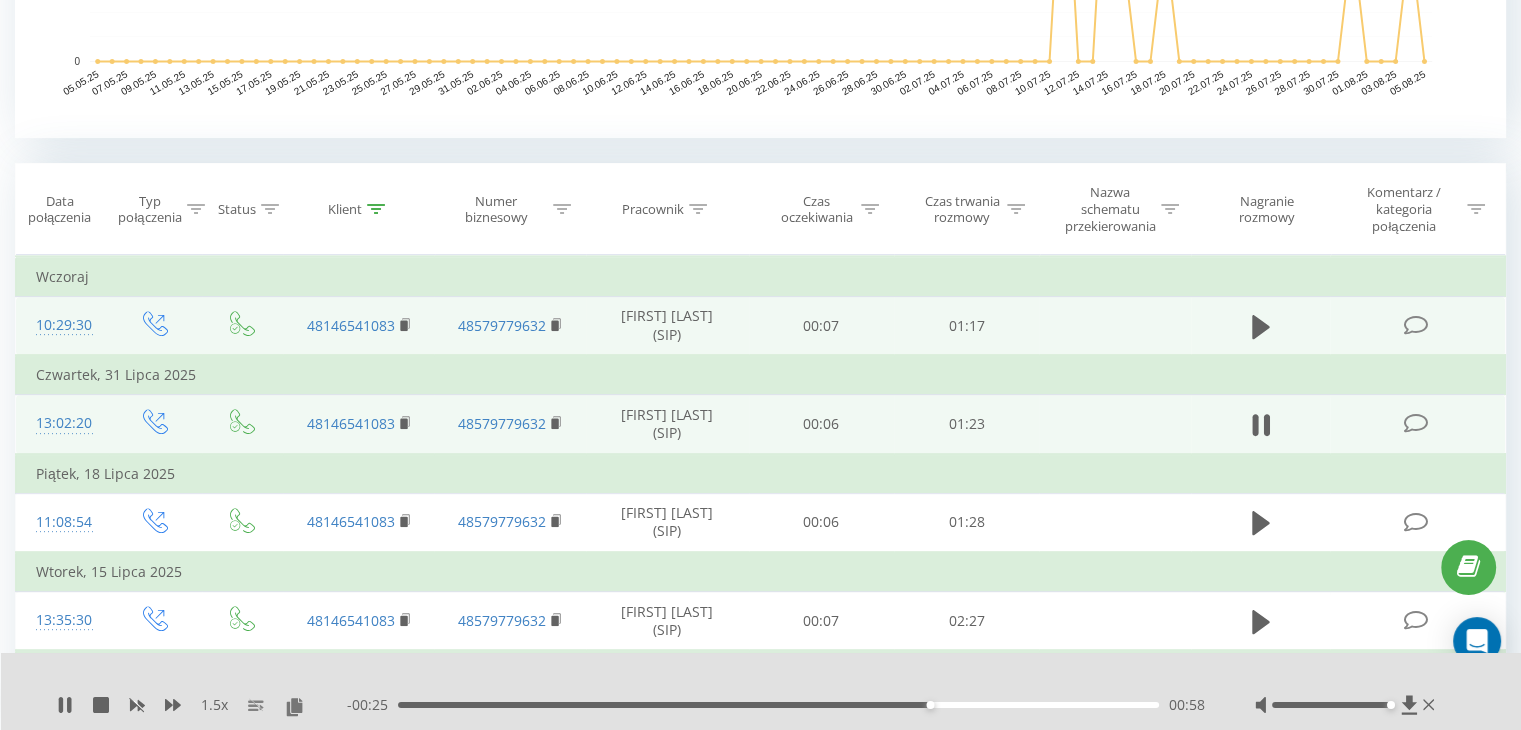 click on "00:58" at bounding box center [778, 705] 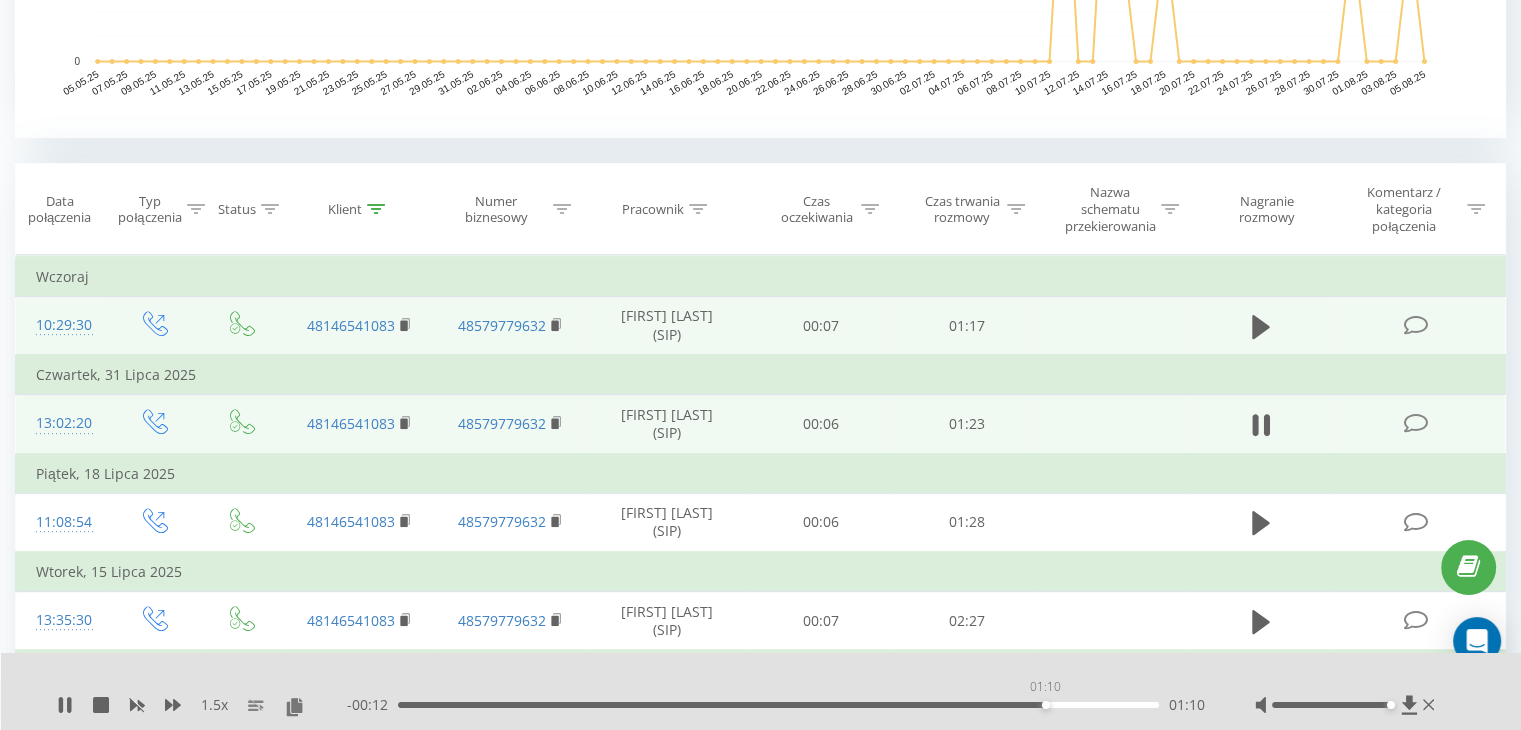click on "01:10" at bounding box center (778, 705) 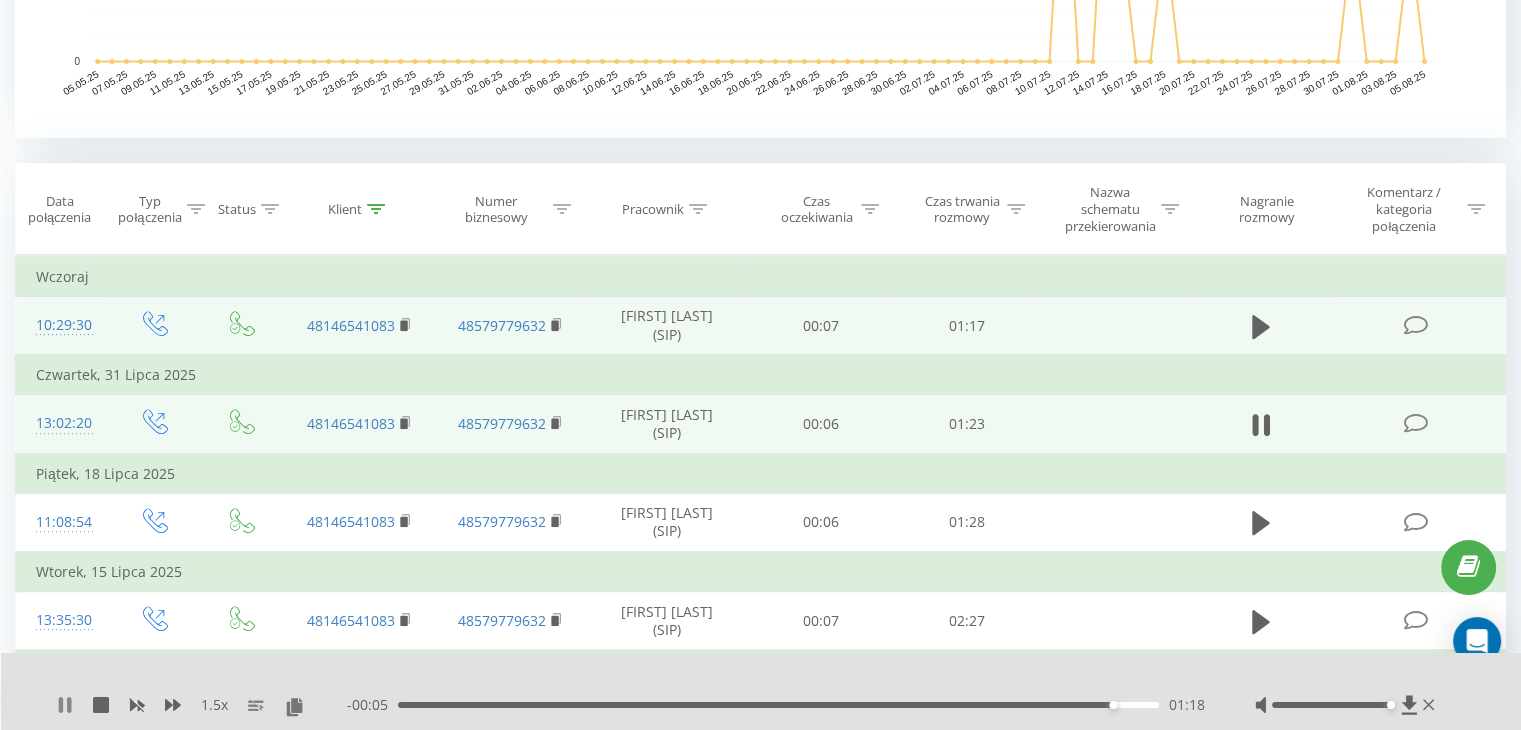 click 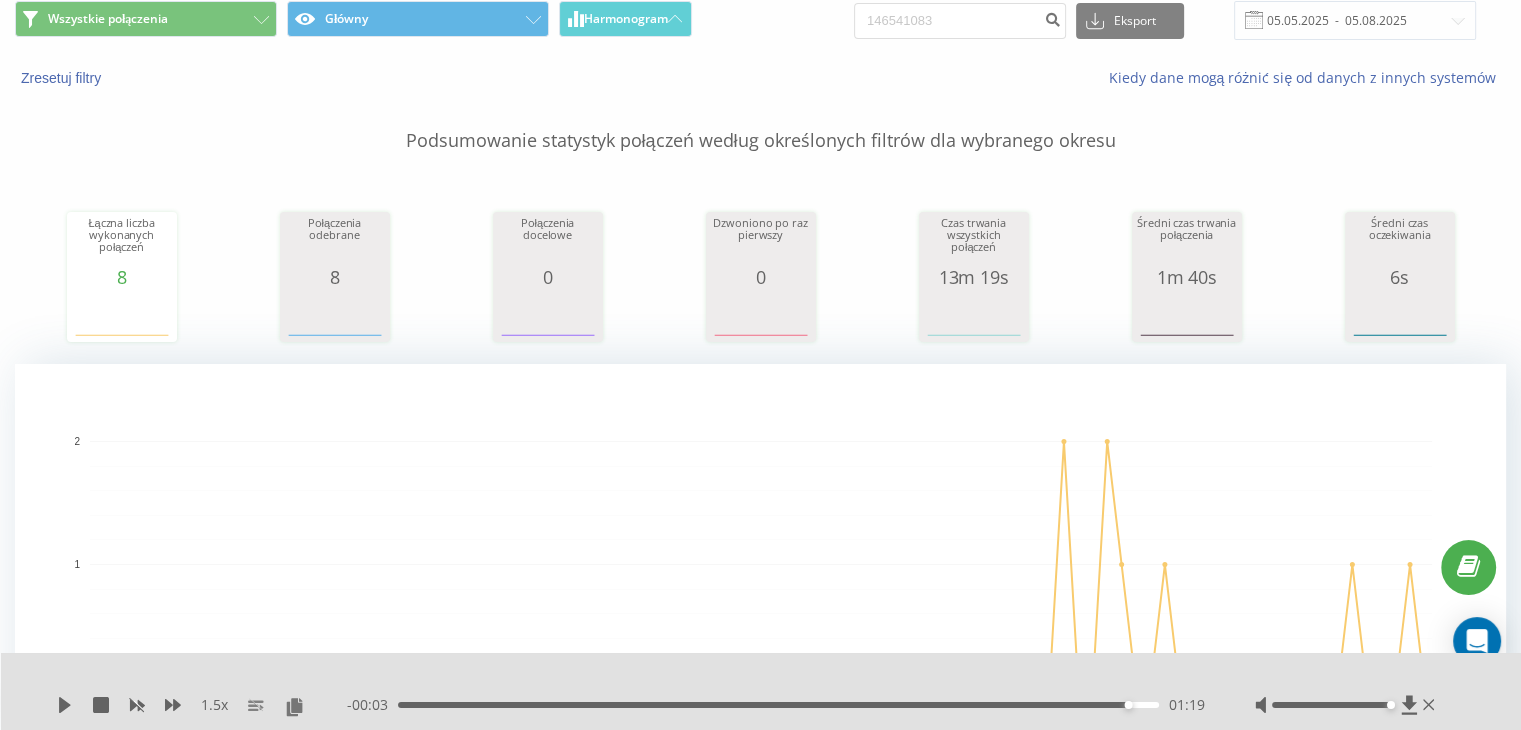 scroll, scrollTop: 0, scrollLeft: 0, axis: both 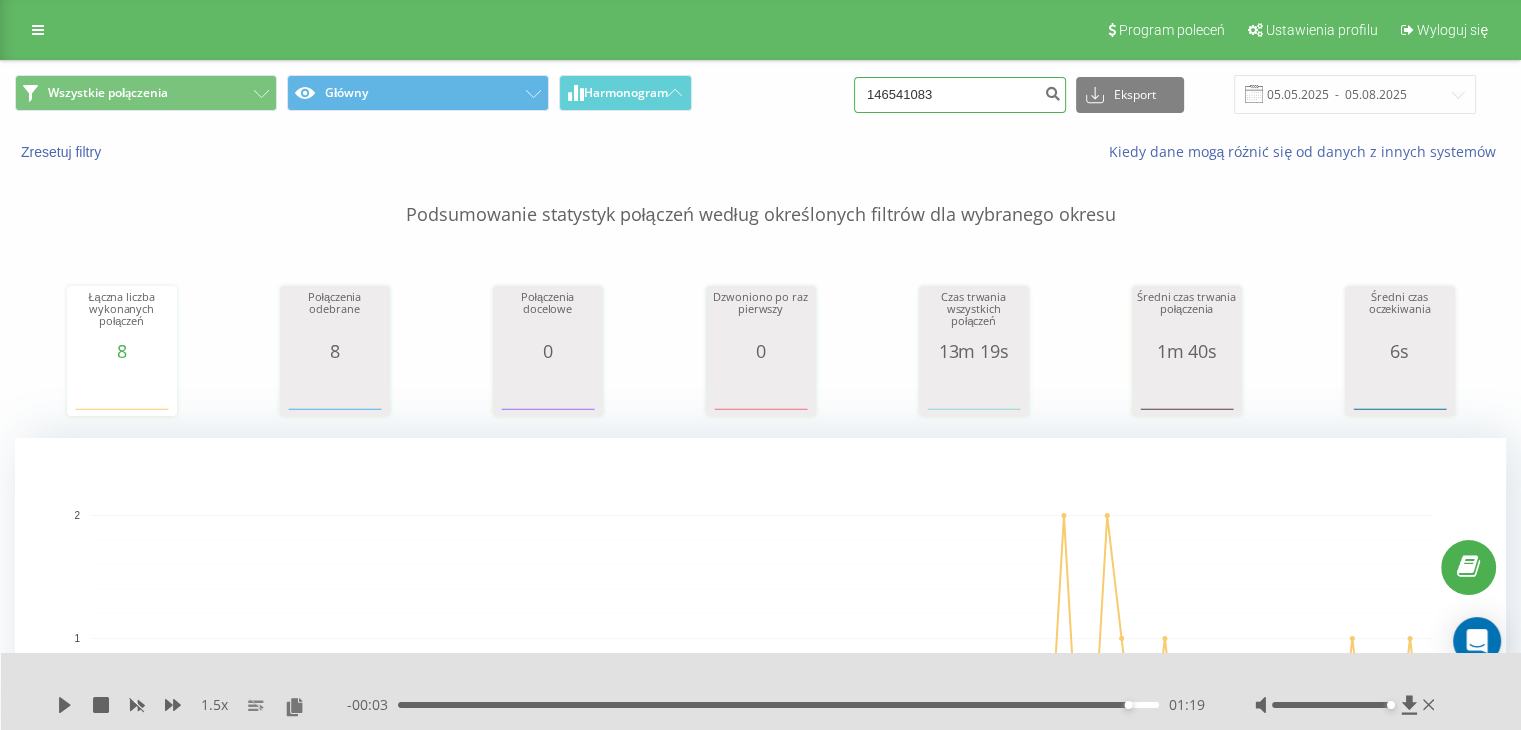 drag, startPoint x: 984, startPoint y: 104, endPoint x: 740, endPoint y: 89, distance: 244.46063 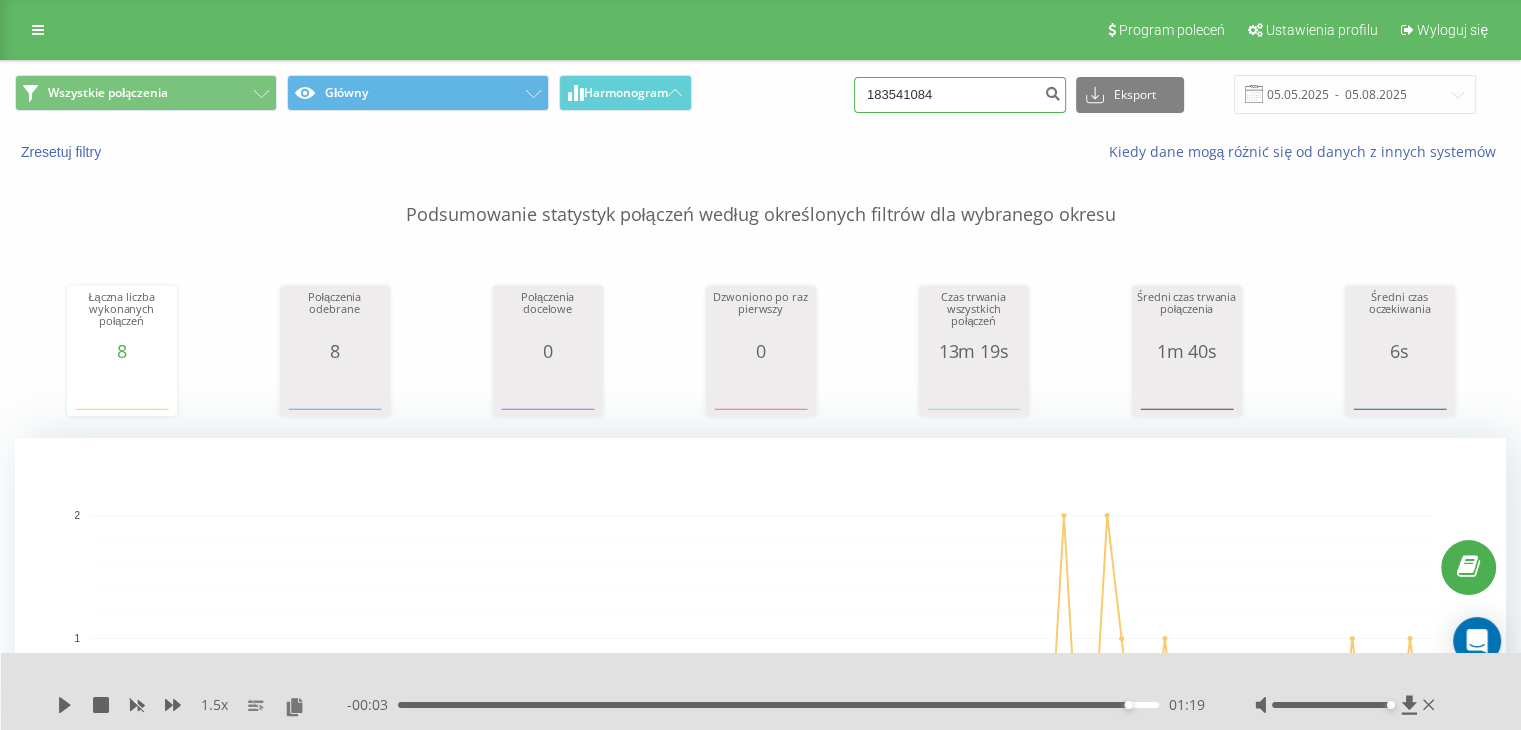 type on "183541084" 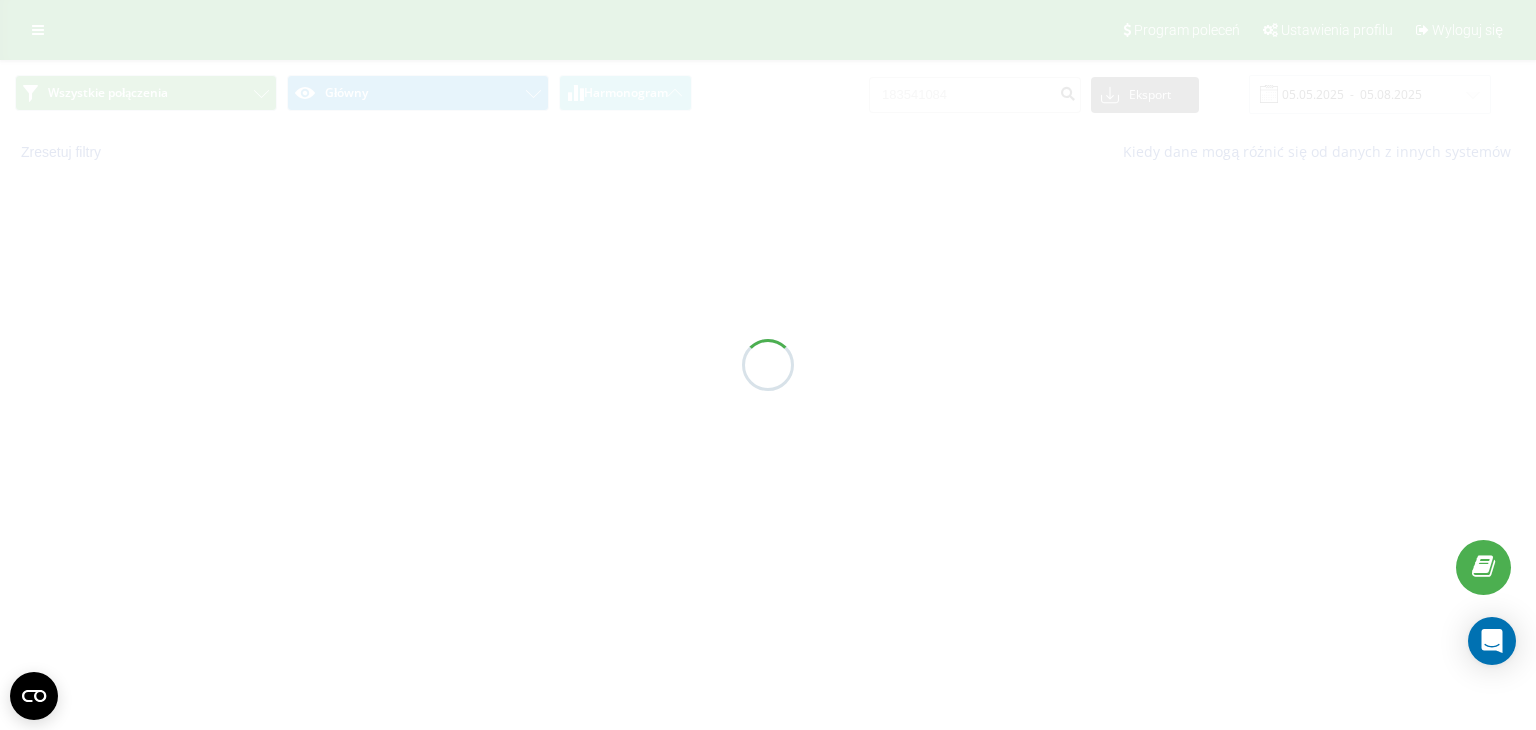 scroll, scrollTop: 0, scrollLeft: 0, axis: both 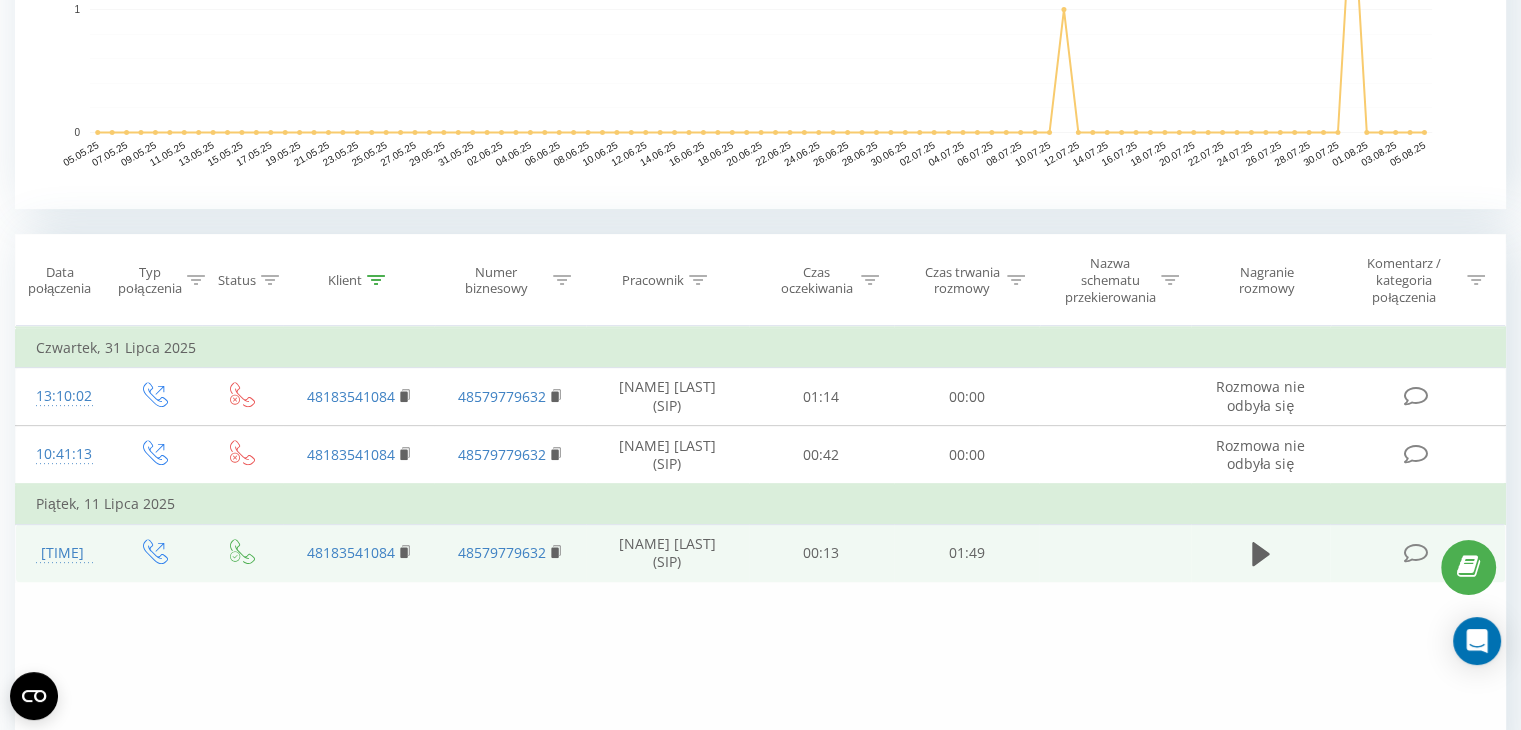 click at bounding box center [1261, 553] 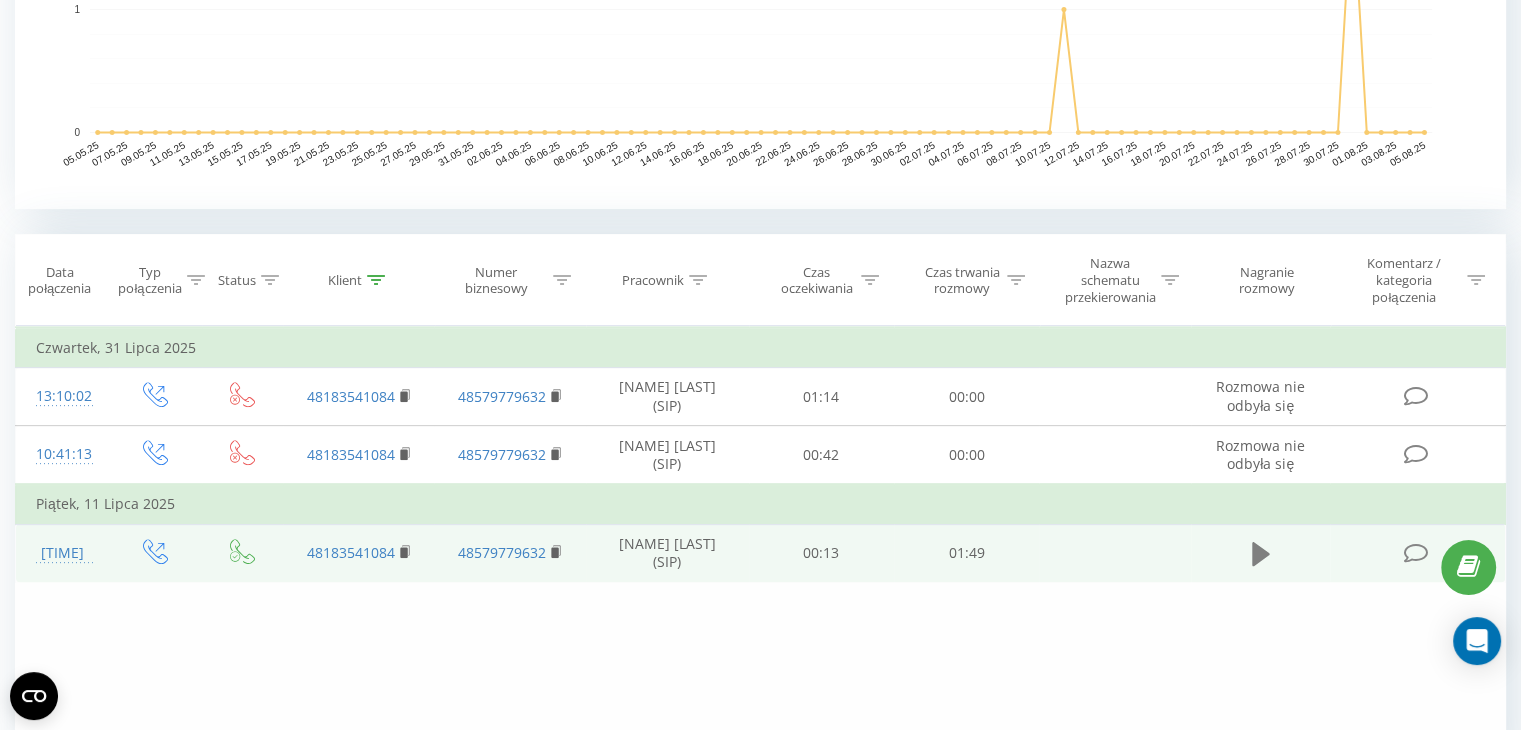 click 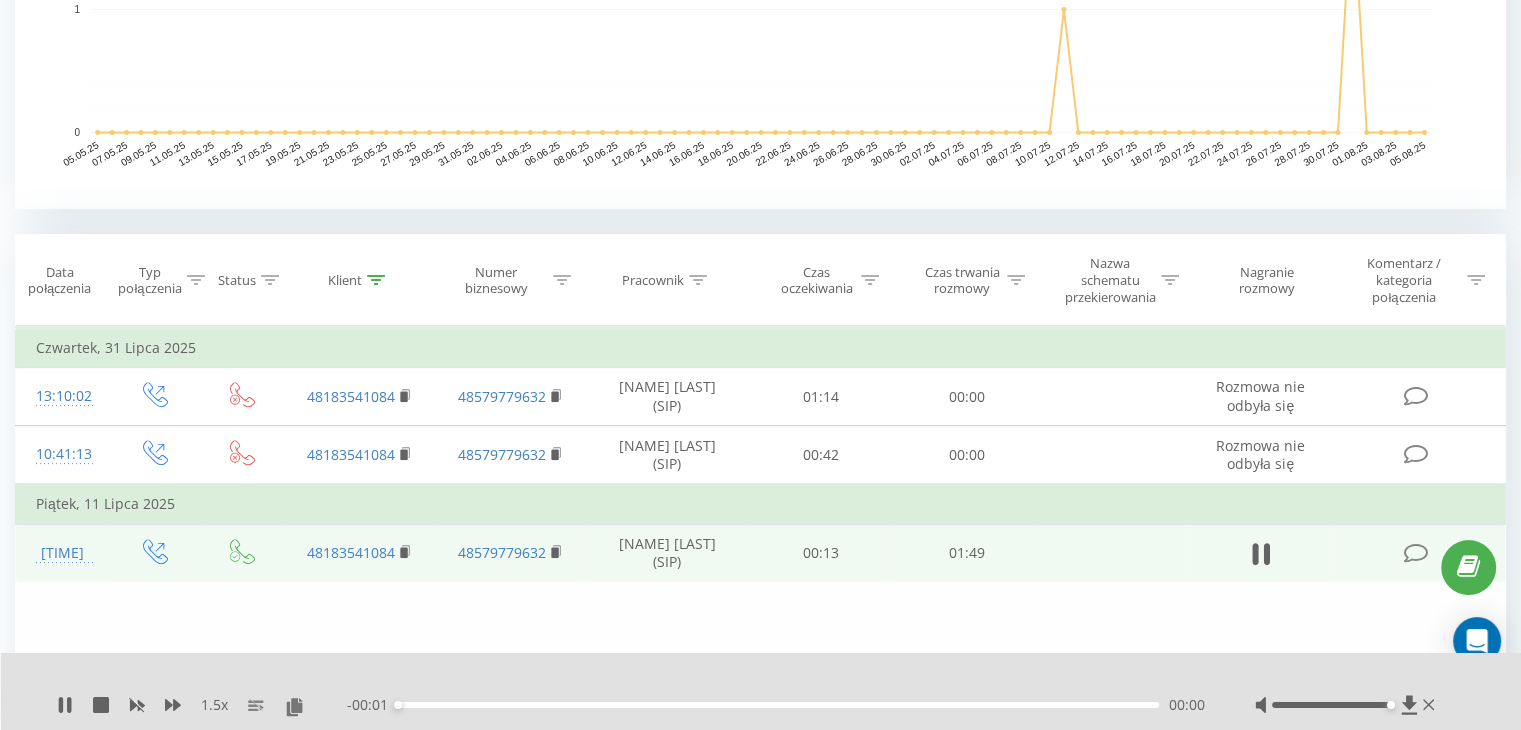 click on "00:00" at bounding box center (778, 705) 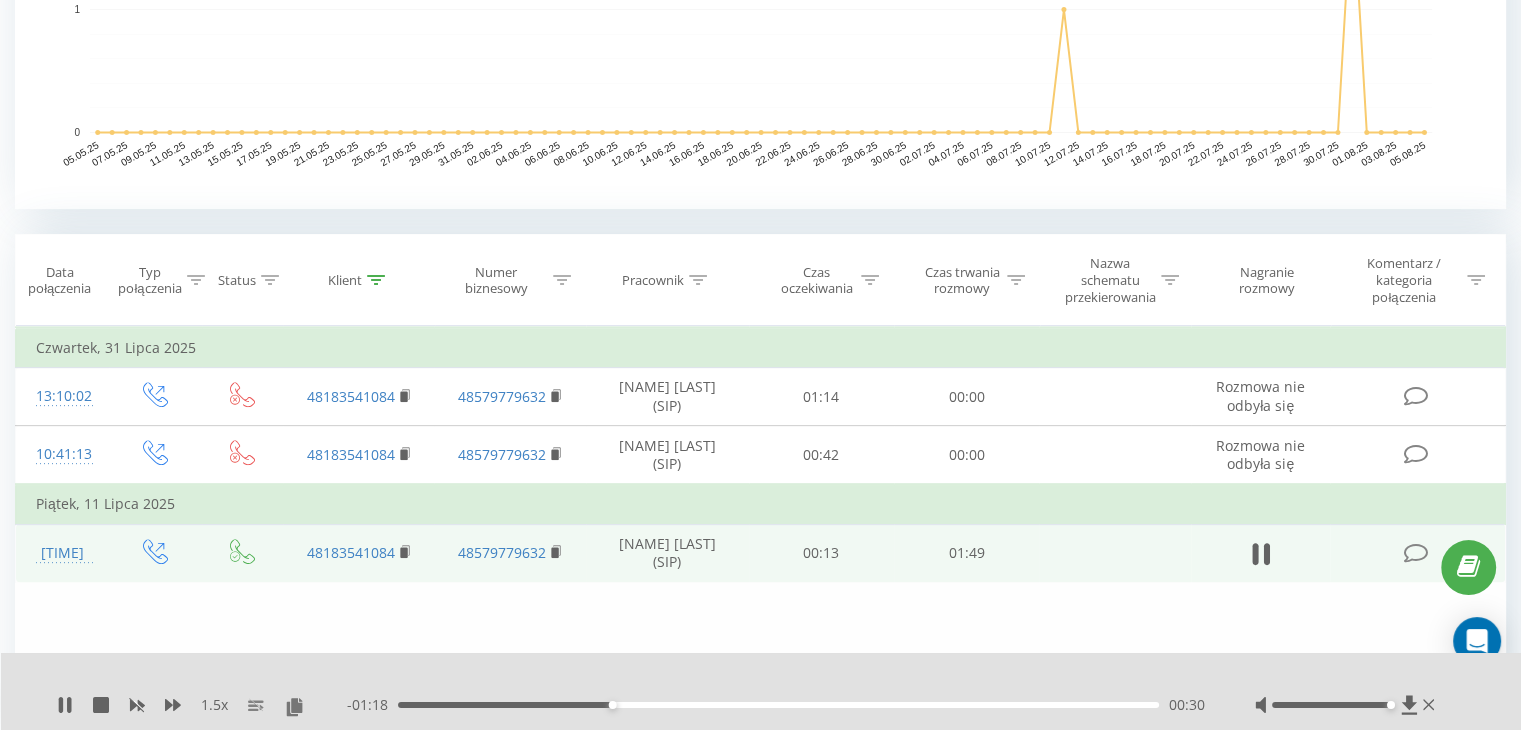 click on "00:30" at bounding box center [778, 705] 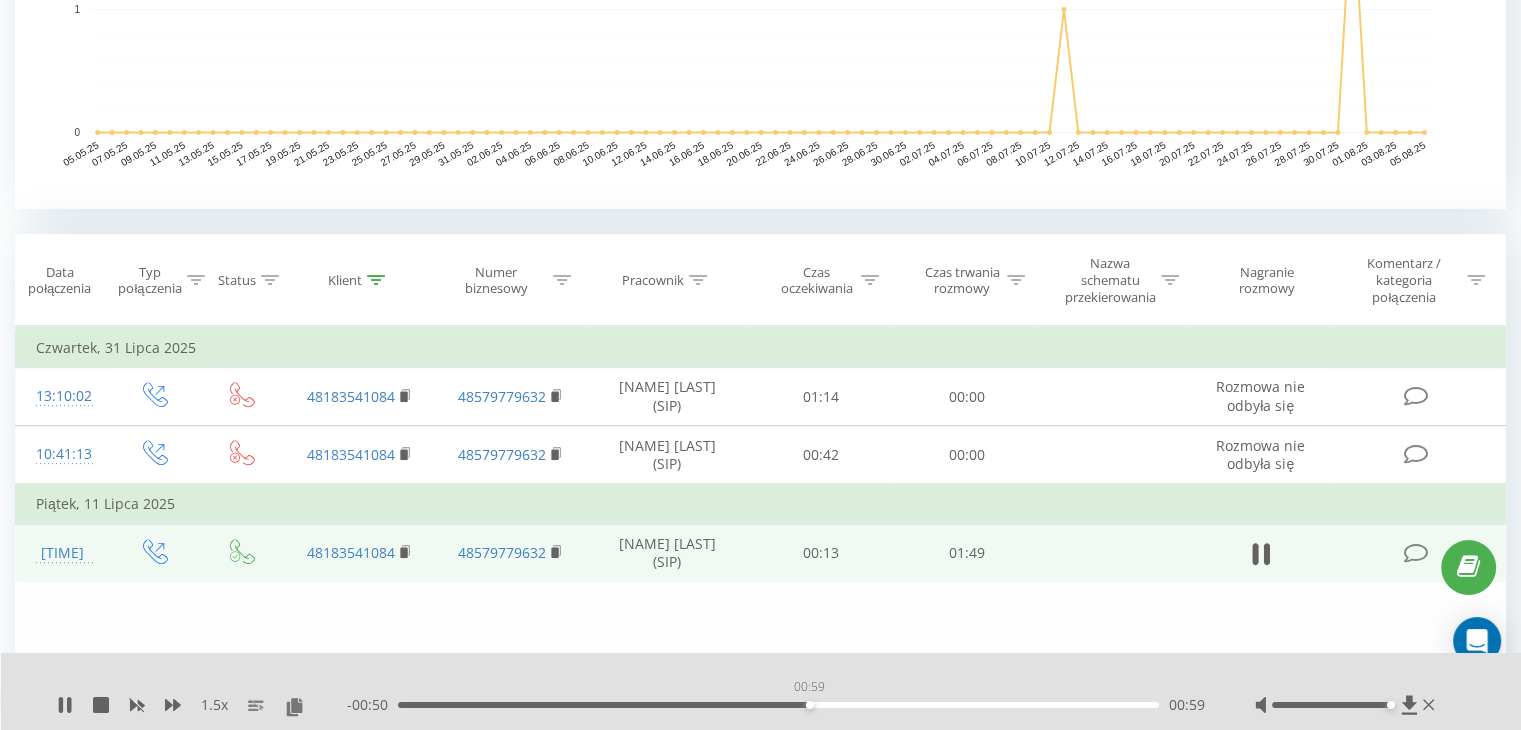 click on "00:59" at bounding box center (778, 705) 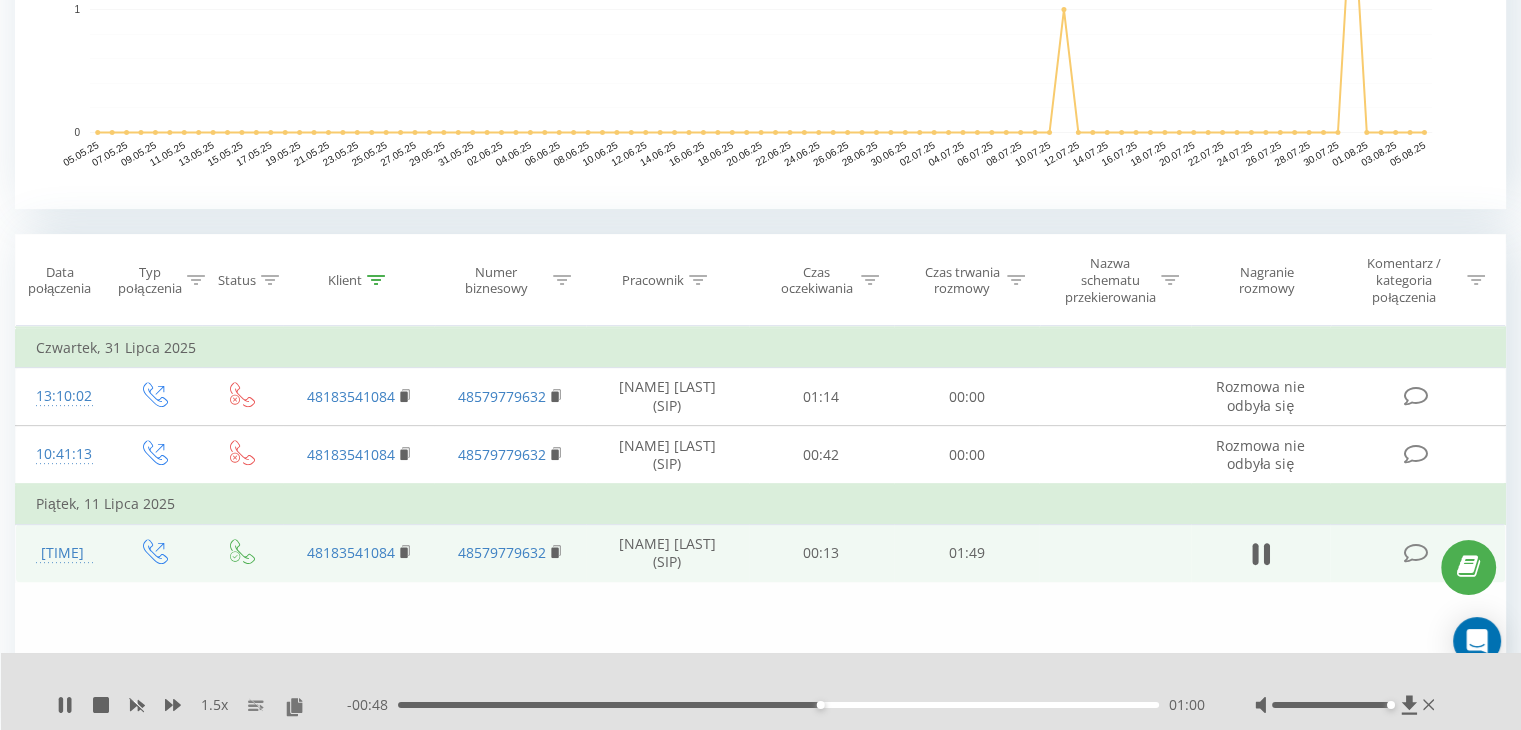 click on "01:00" at bounding box center (778, 705) 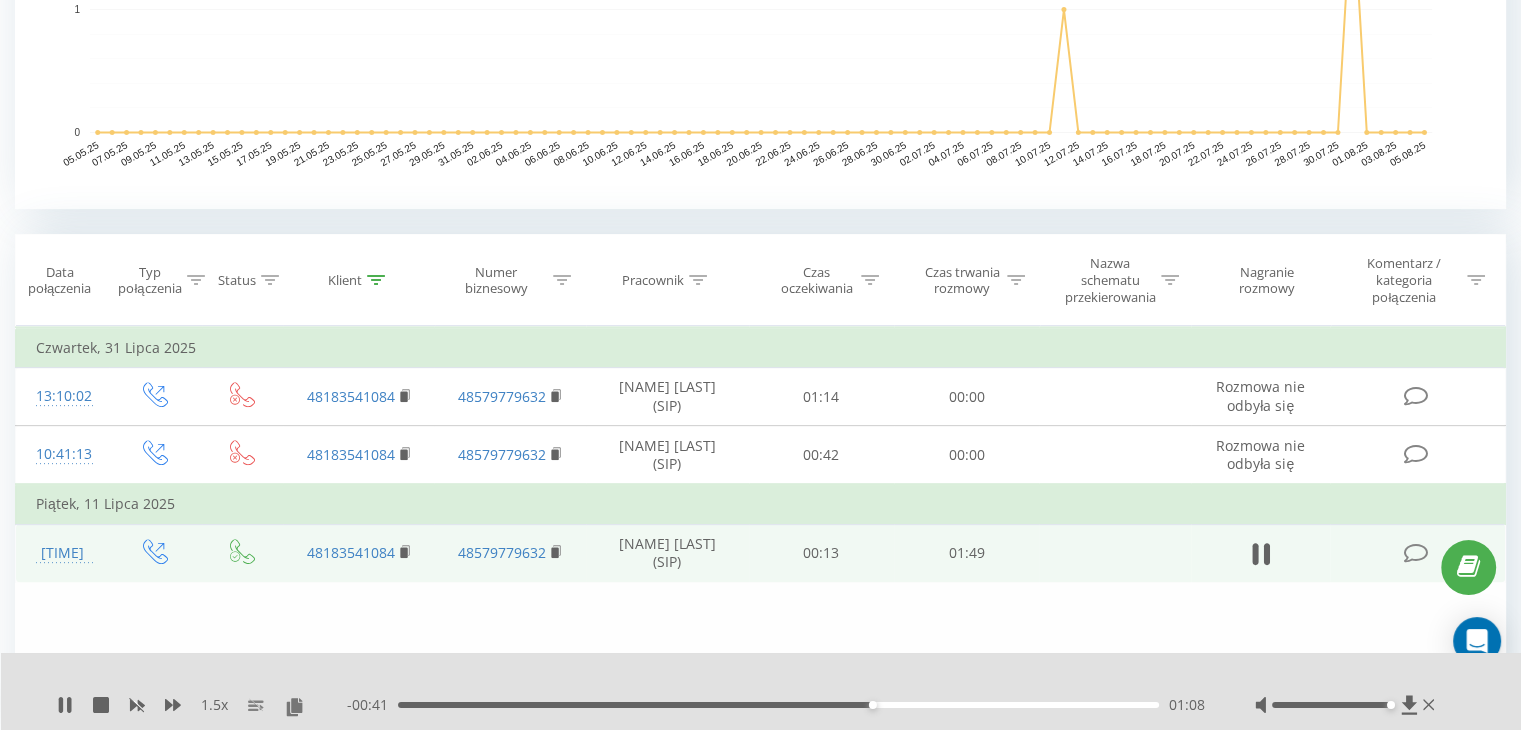 click on "01:08" at bounding box center [778, 705] 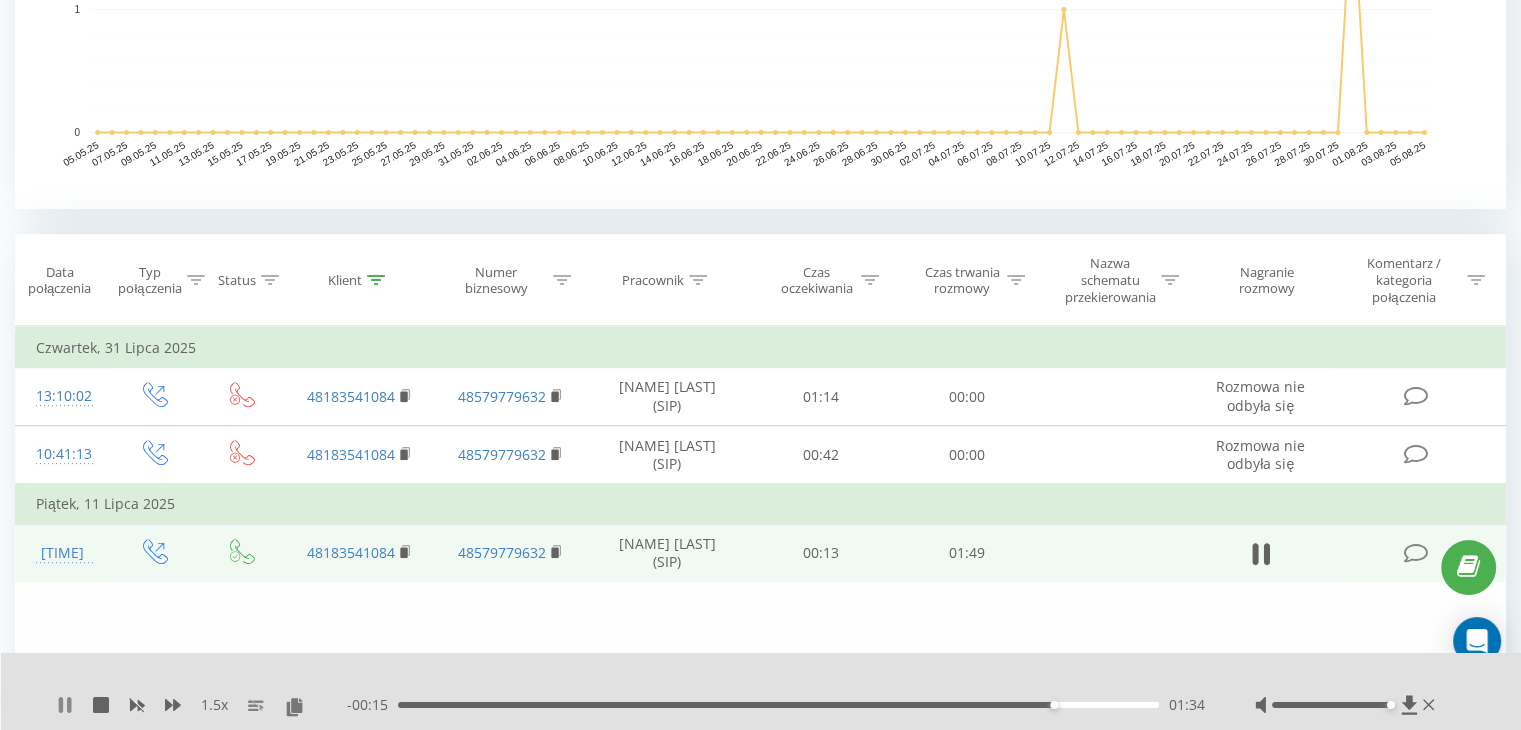 click 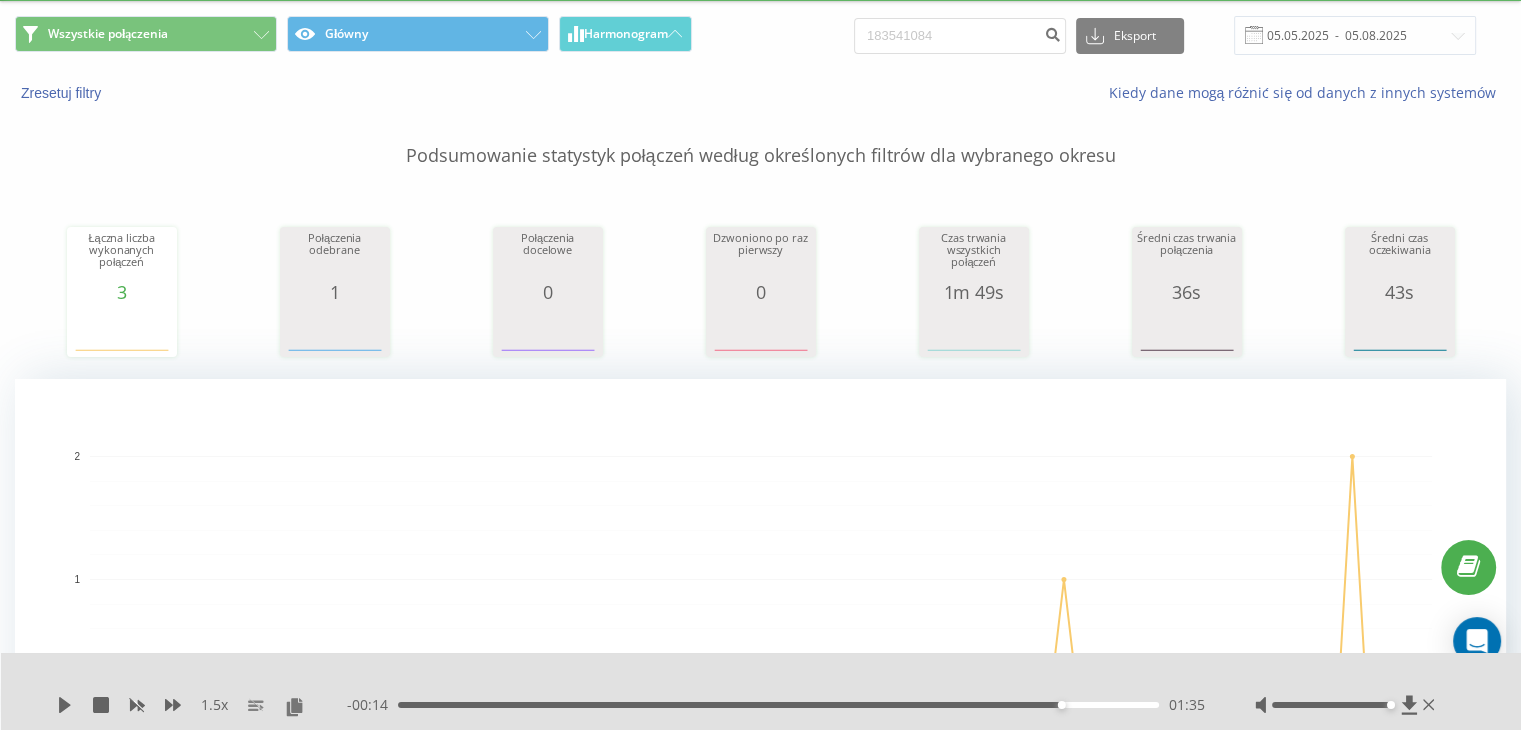 scroll, scrollTop: 0, scrollLeft: 0, axis: both 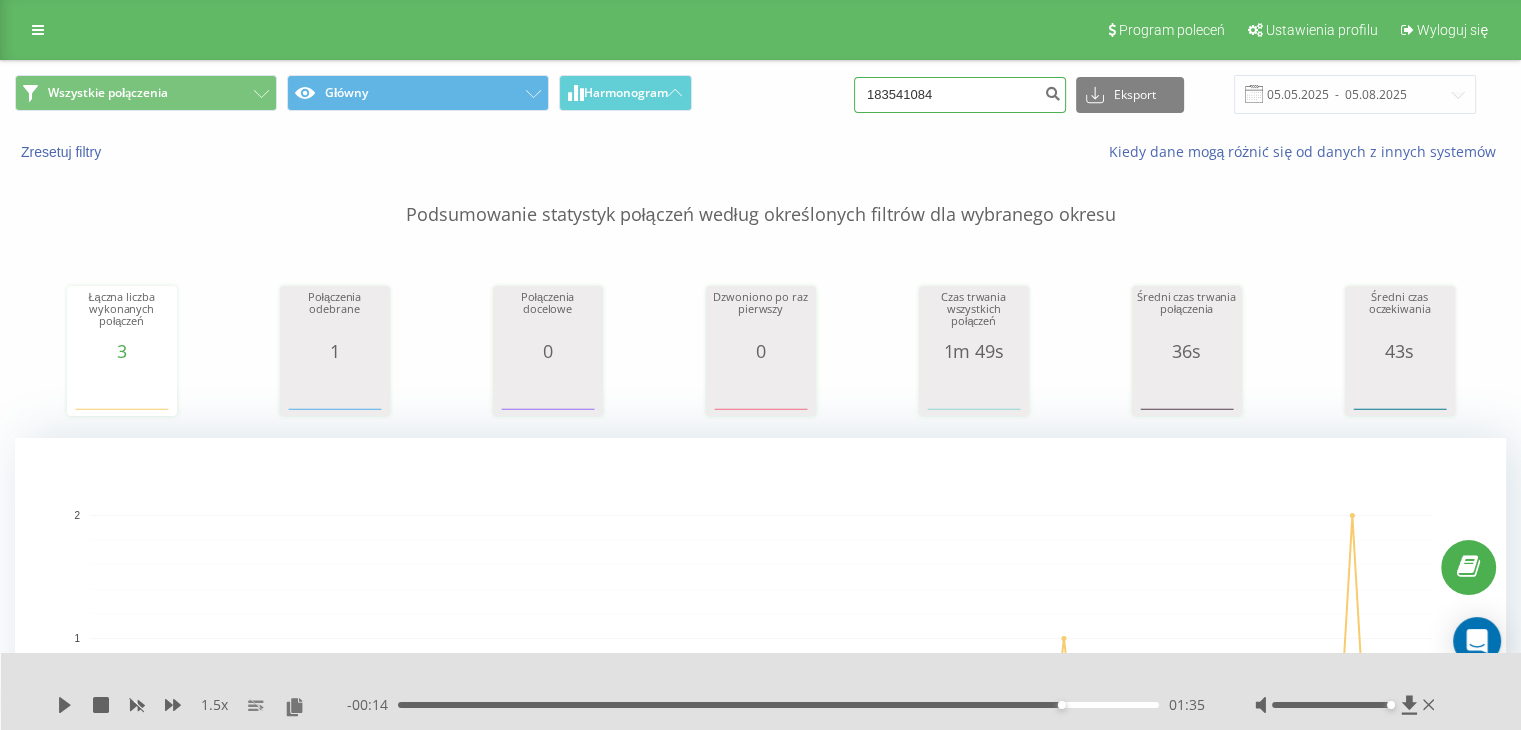 drag, startPoint x: 975, startPoint y: 100, endPoint x: 852, endPoint y: 97, distance: 123.03658 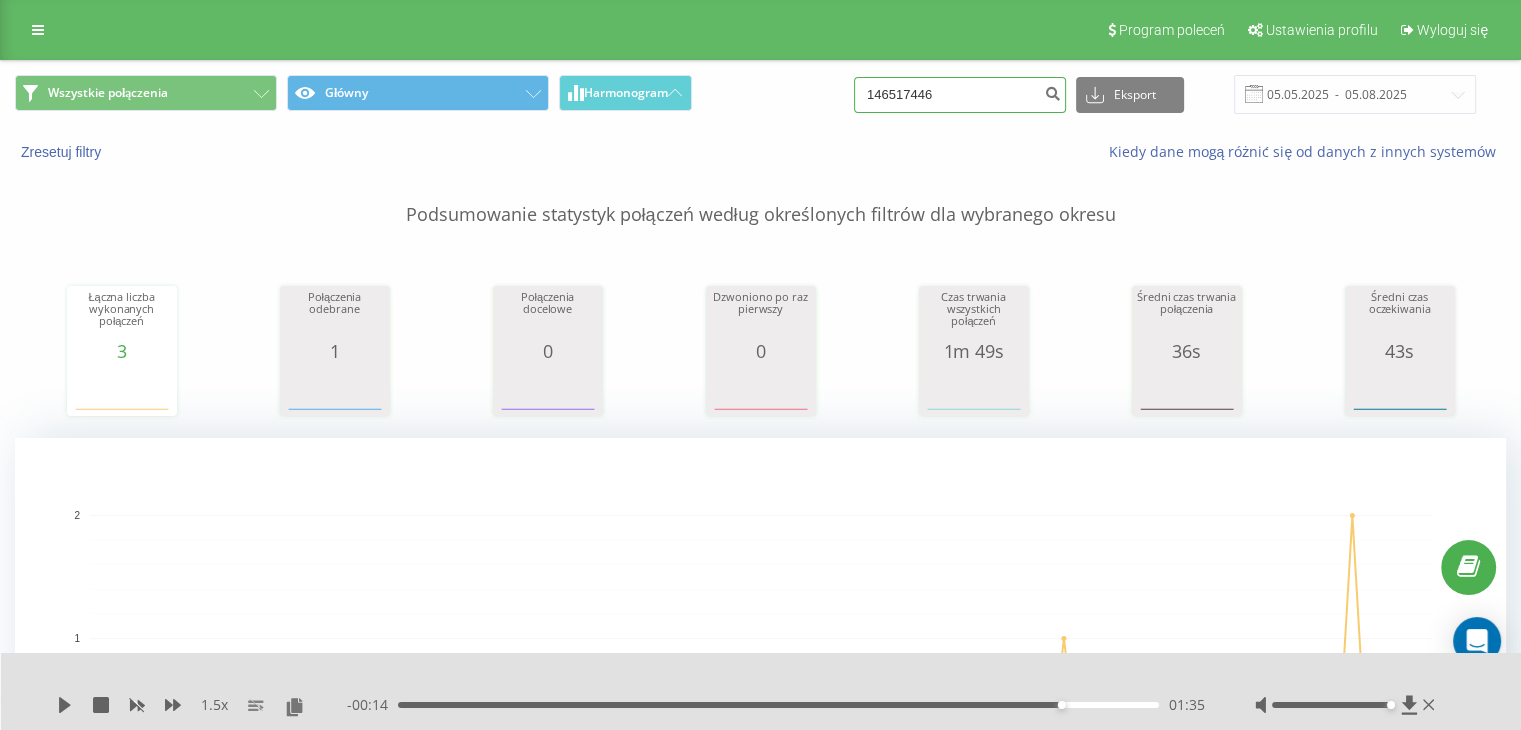 type on "146517446" 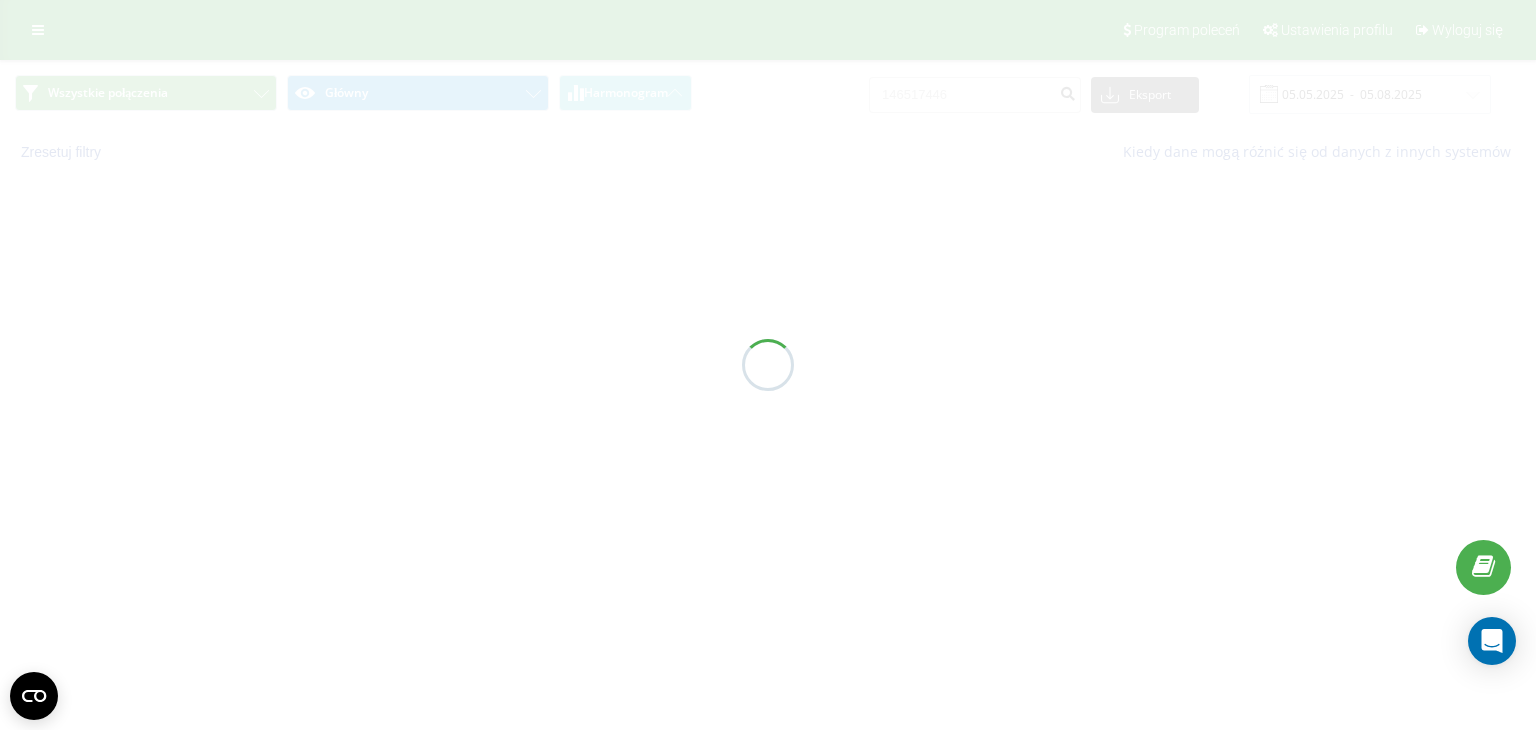 scroll, scrollTop: 0, scrollLeft: 0, axis: both 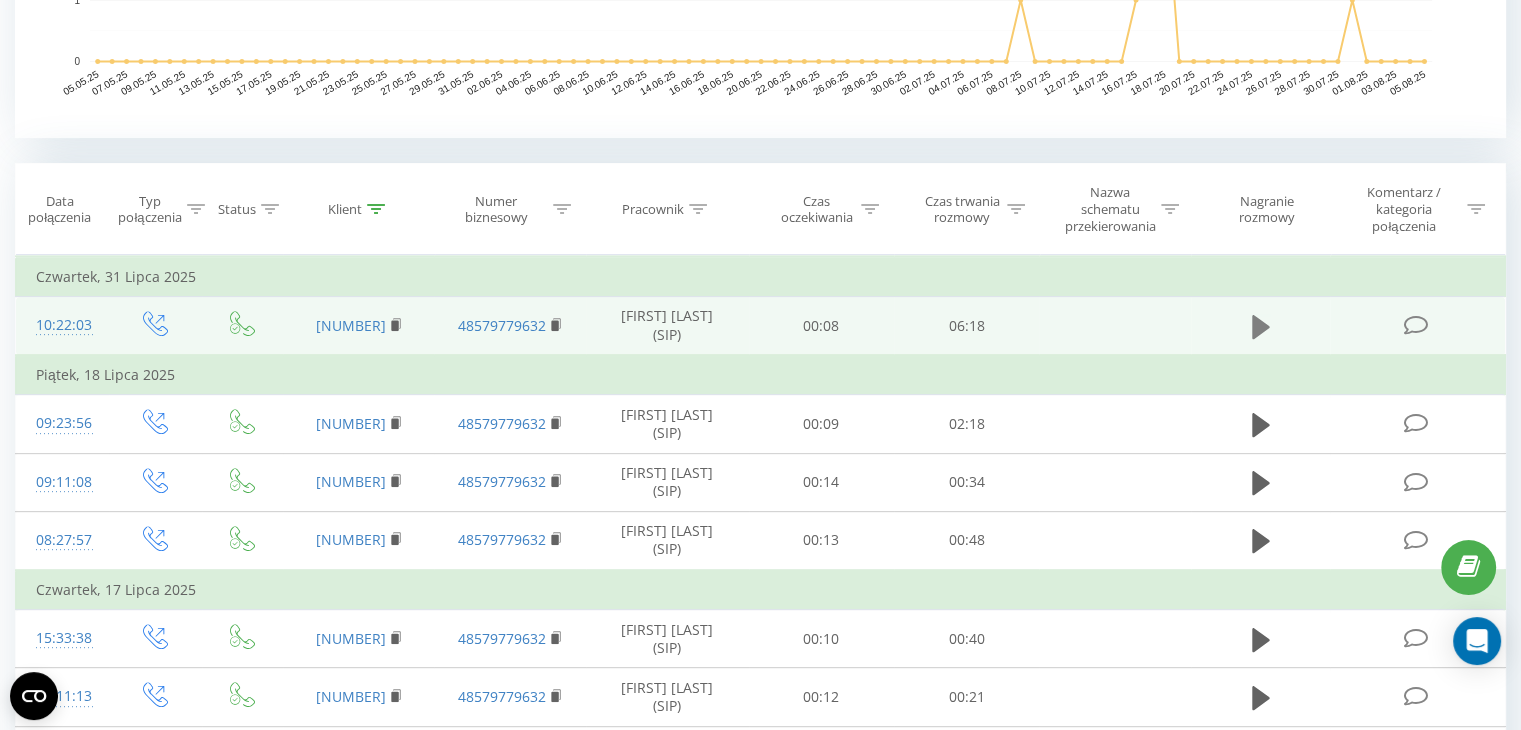click at bounding box center [1261, 327] 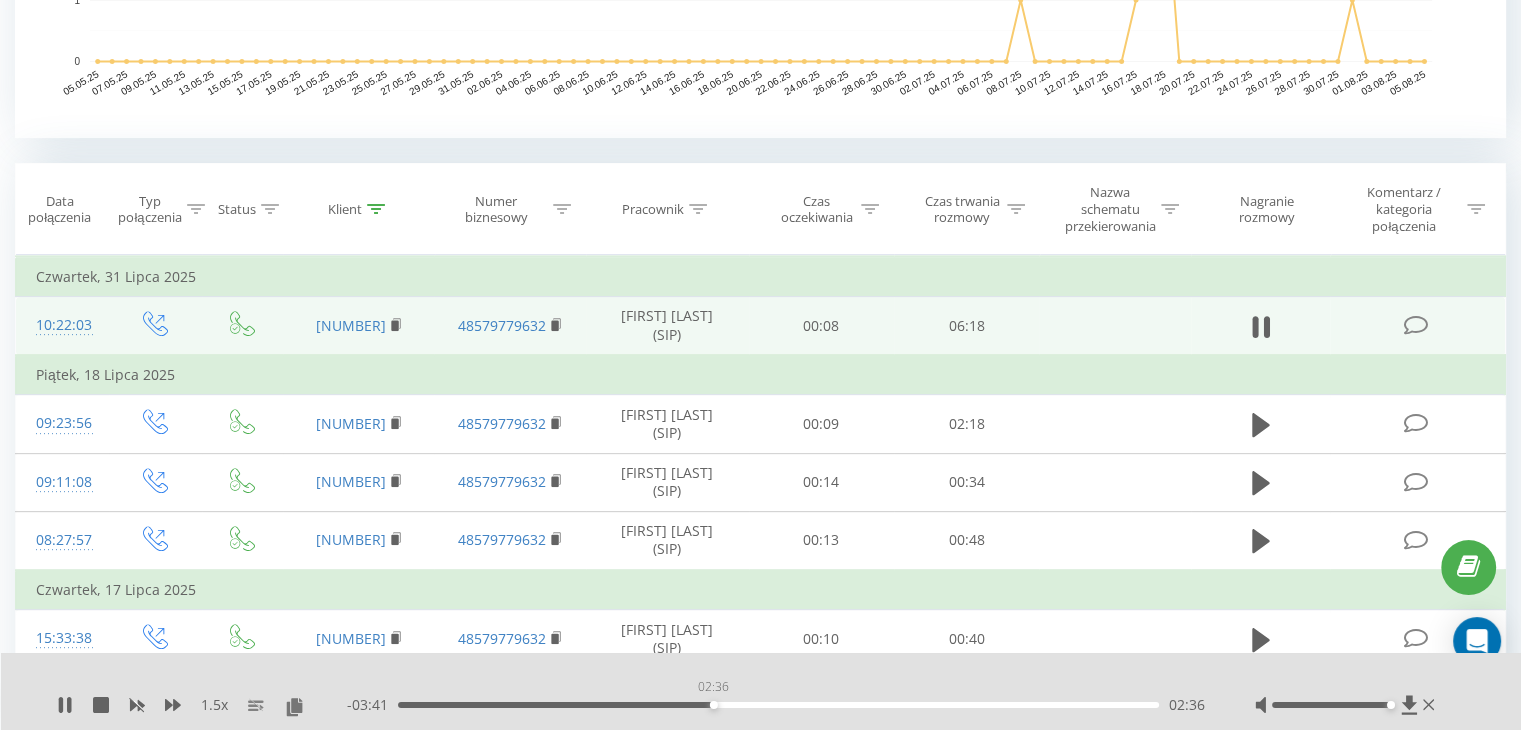 click on "02:36" at bounding box center (778, 705) 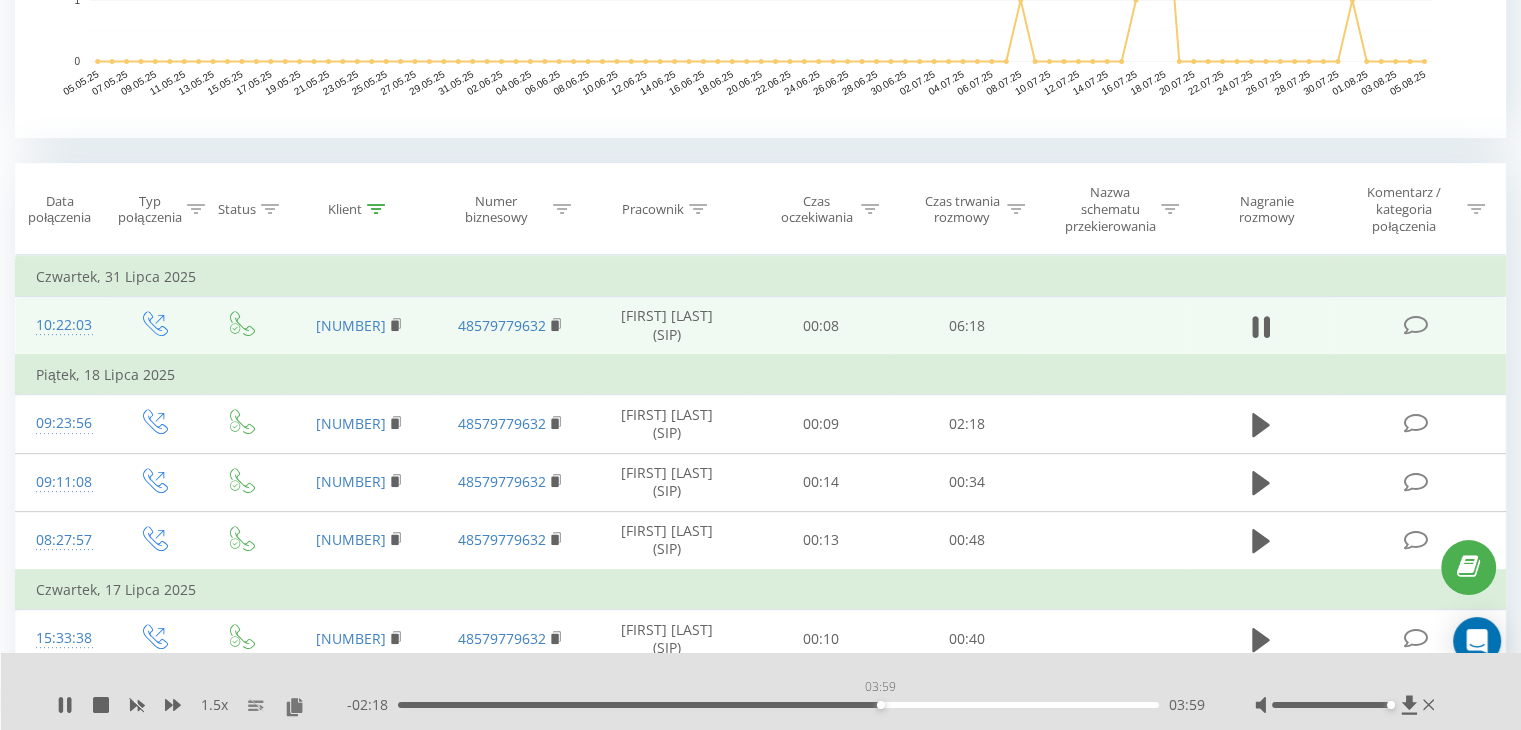 click on "03:59" at bounding box center (778, 705) 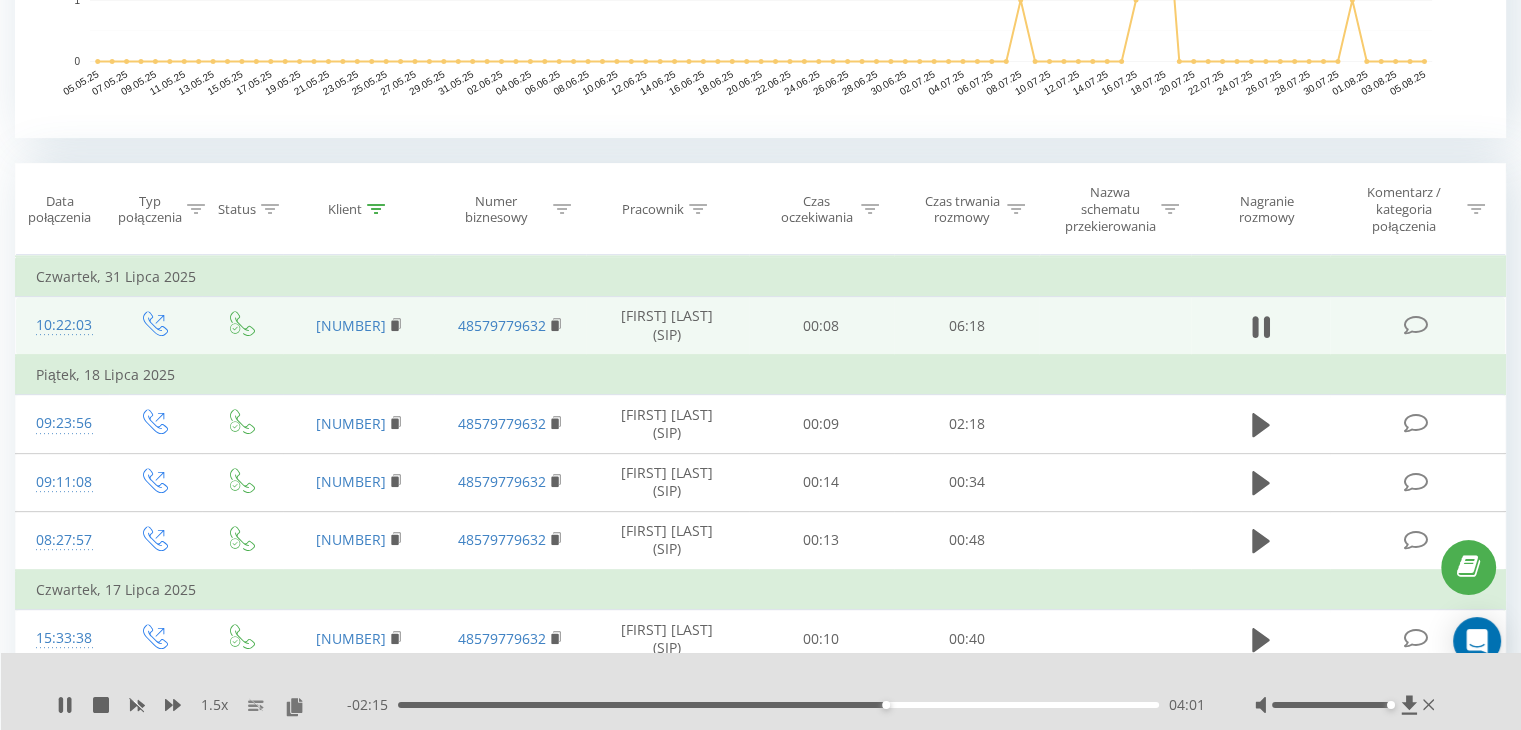 click on "04:01" at bounding box center [778, 705] 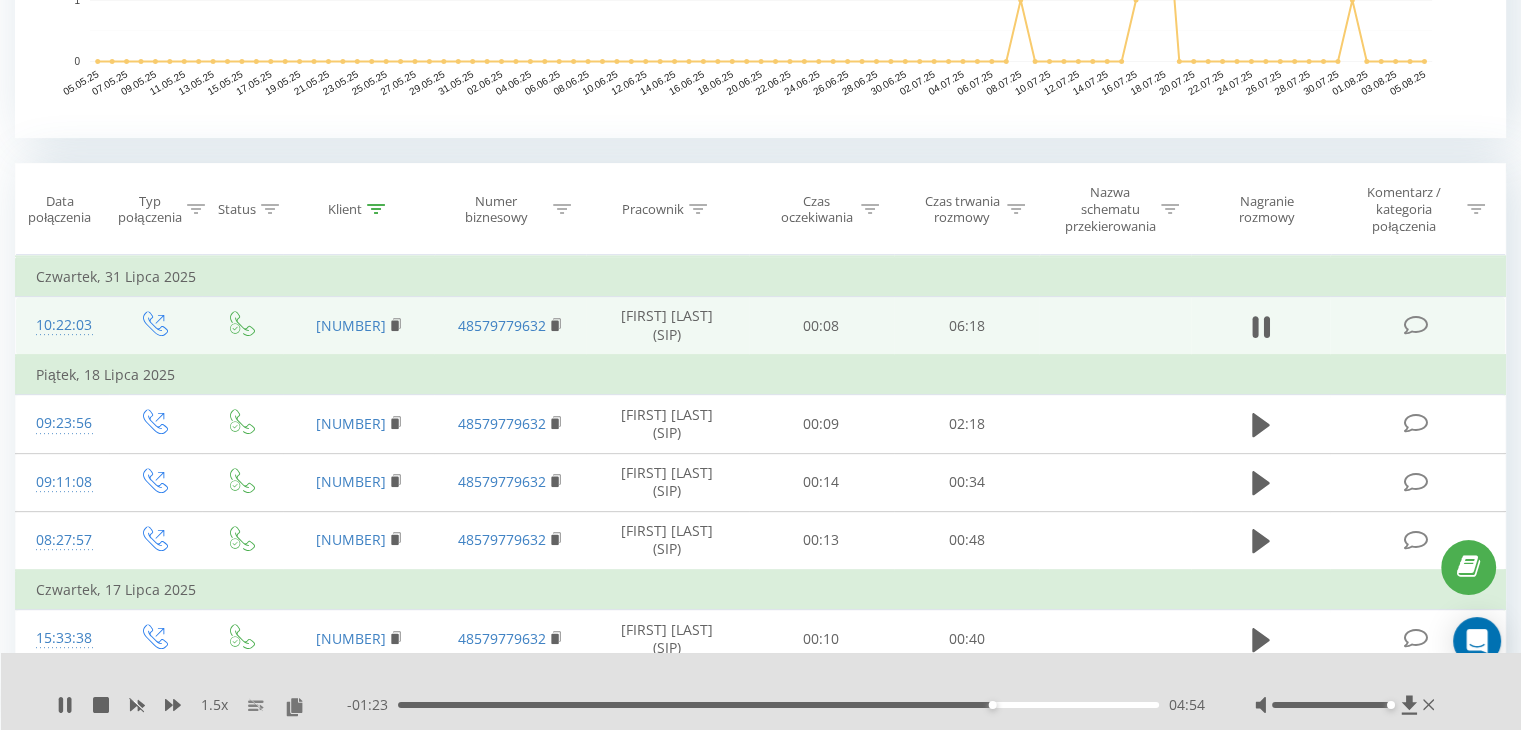 click on "04:54" at bounding box center (778, 705) 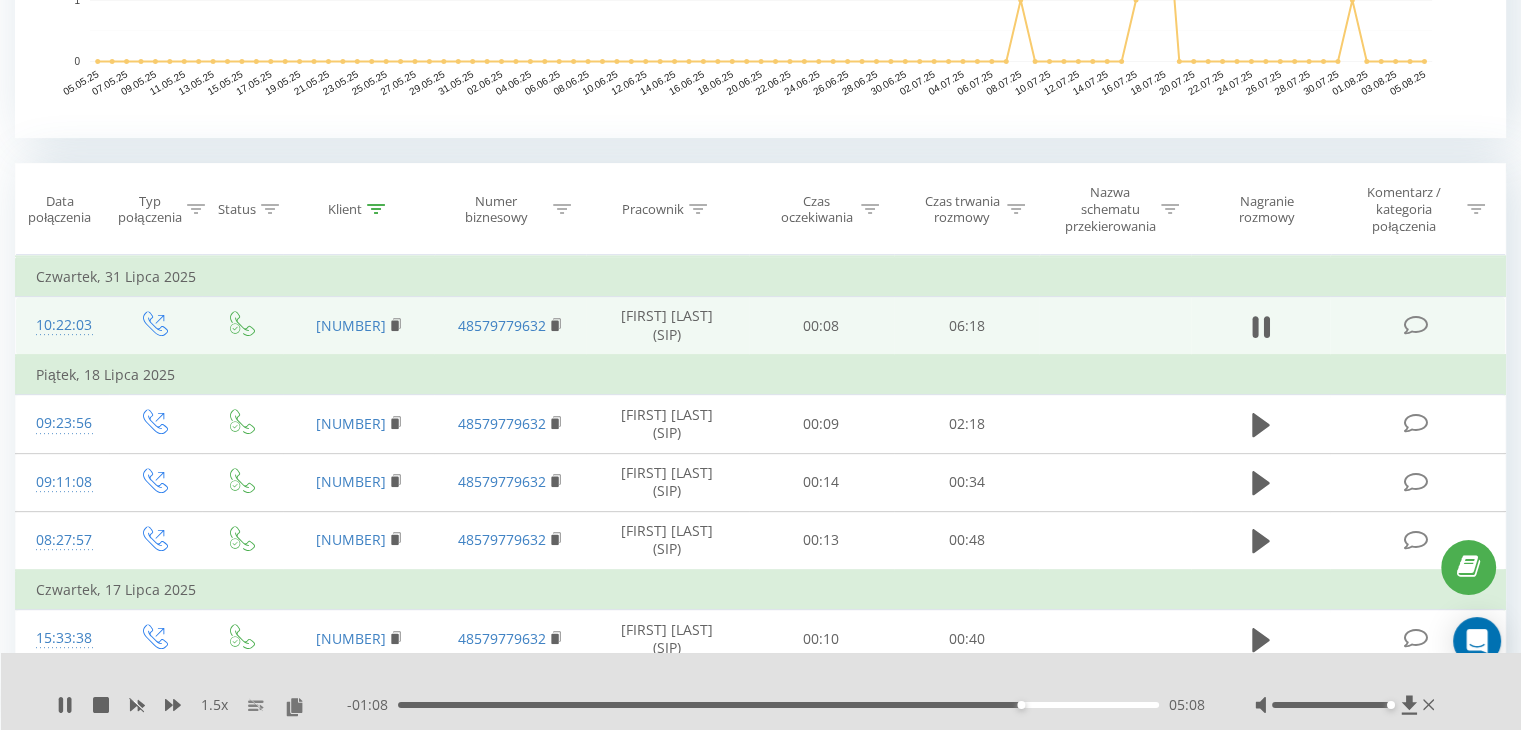 click on "05:08" at bounding box center (778, 705) 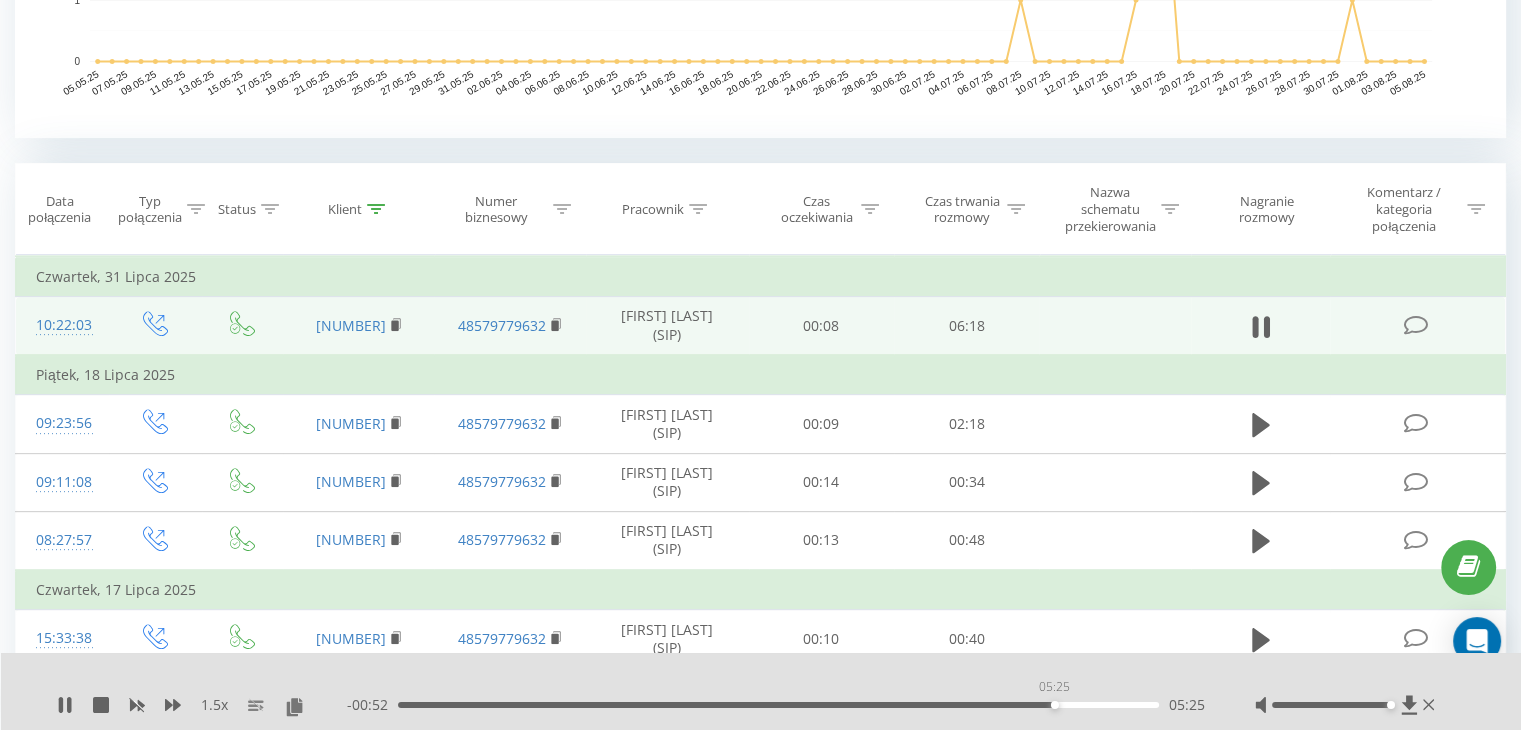 click on "05:25" at bounding box center (778, 705) 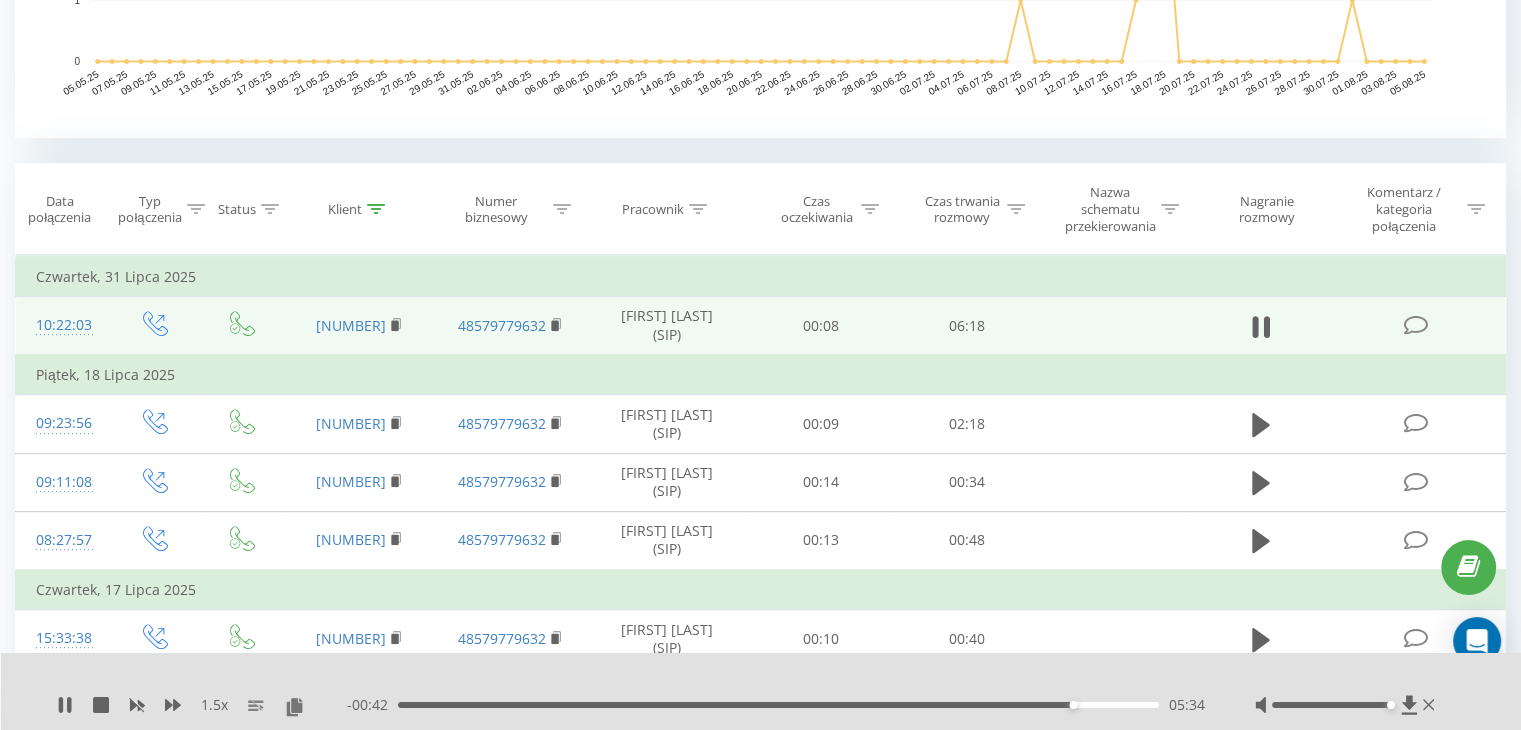 click on "05:34" at bounding box center [778, 705] 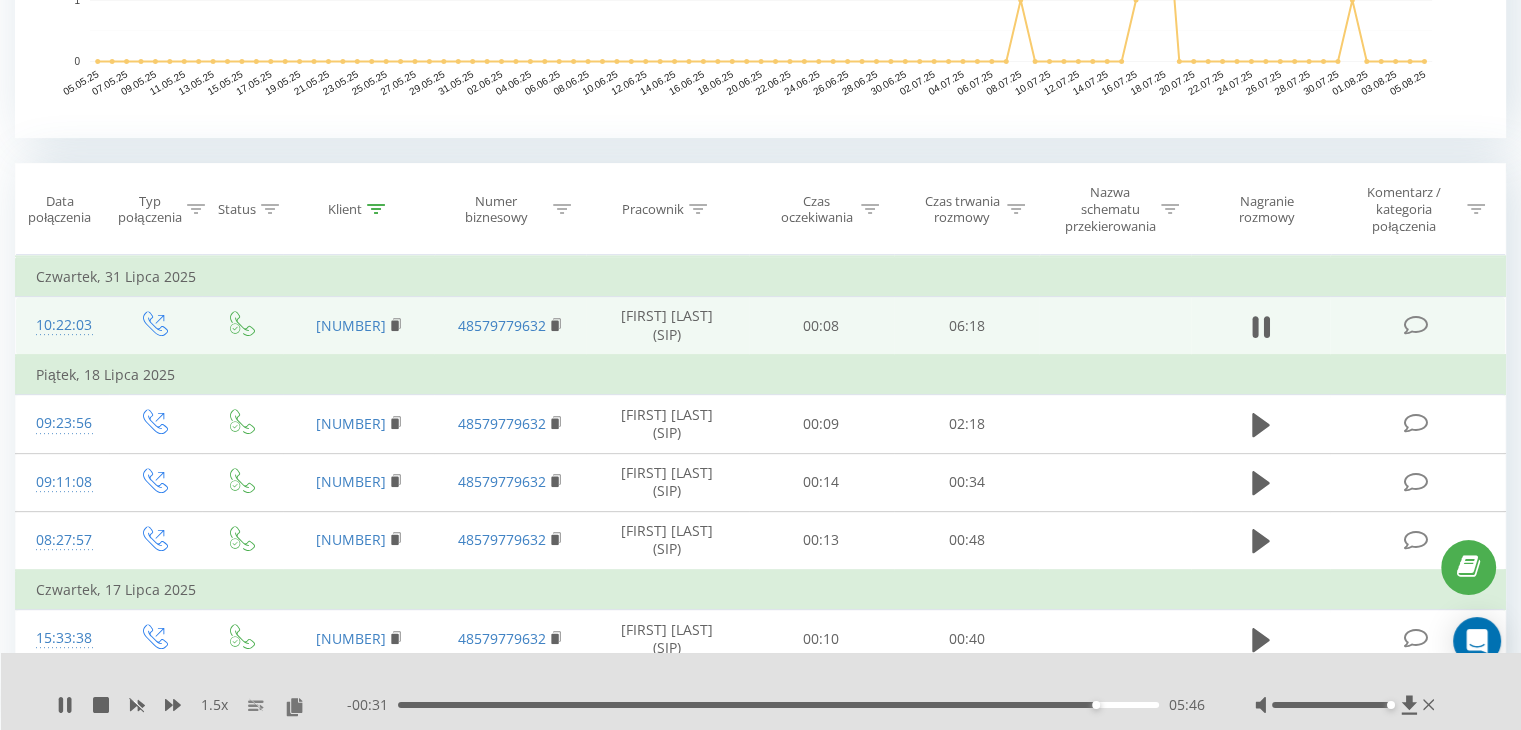 click on "05:46" at bounding box center [778, 705] 